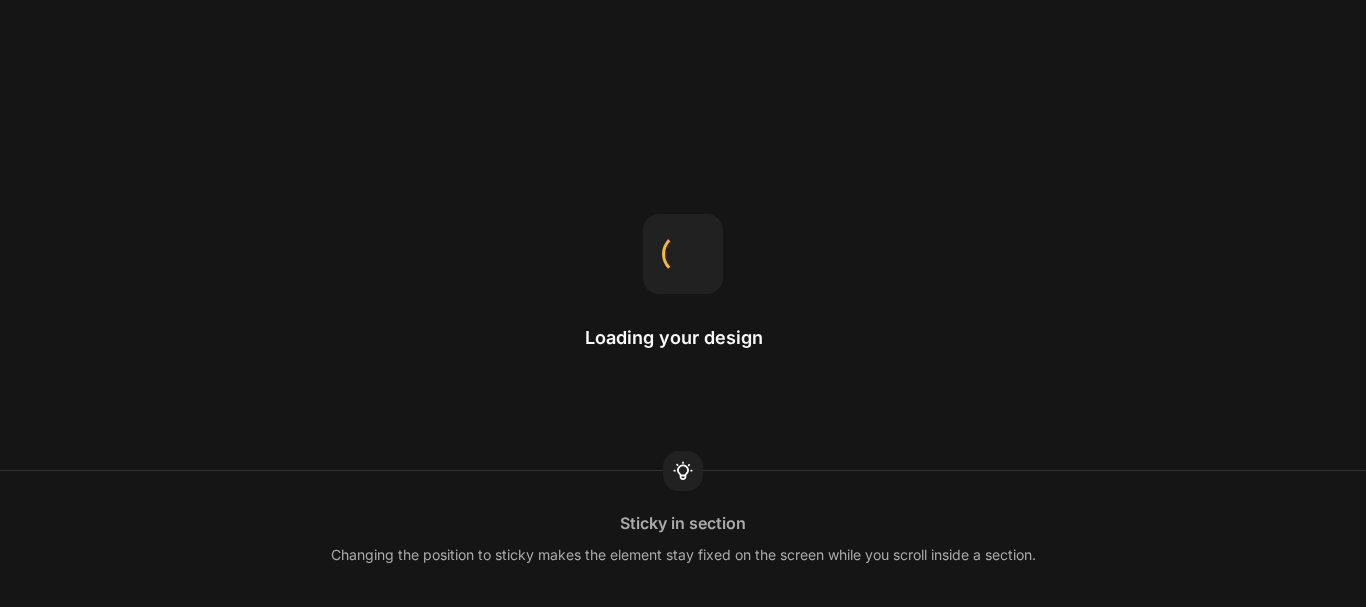 scroll, scrollTop: 0, scrollLeft: 0, axis: both 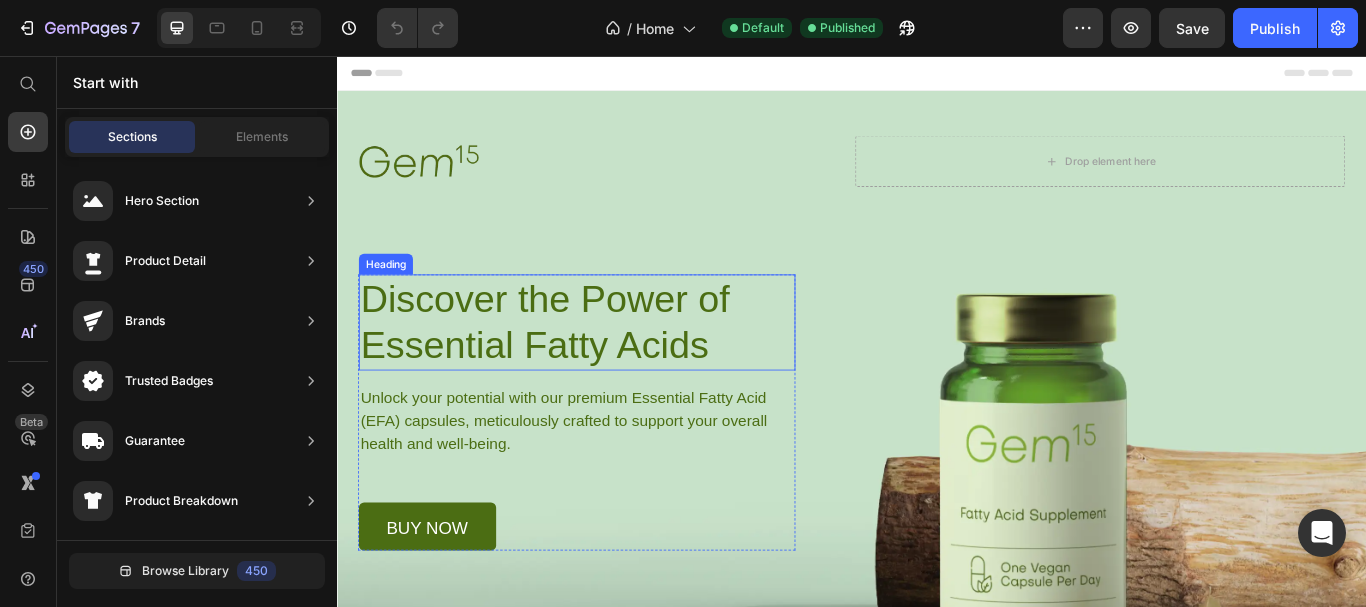 click on "Discover the Power of Essential Fatty Acids" at bounding box center (616, 367) 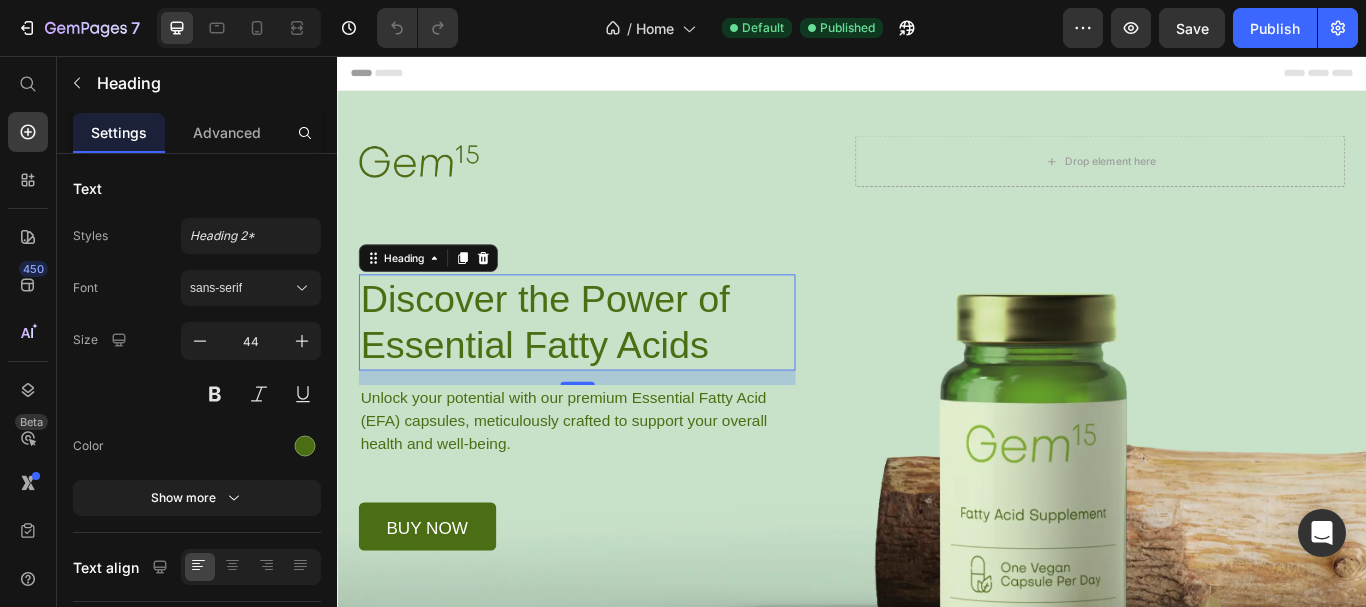 click on "Discover the Power of Essential Fatty Acids" at bounding box center [616, 367] 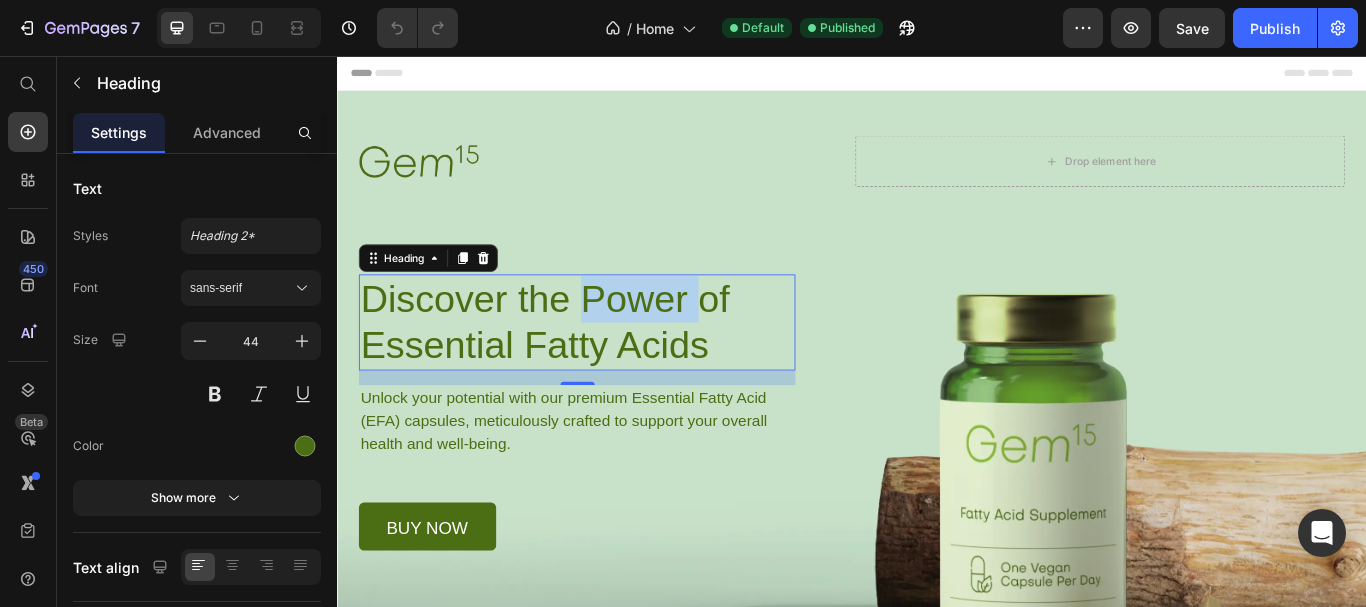 click on "Discover the Power of Essential Fatty Acids" at bounding box center [616, 367] 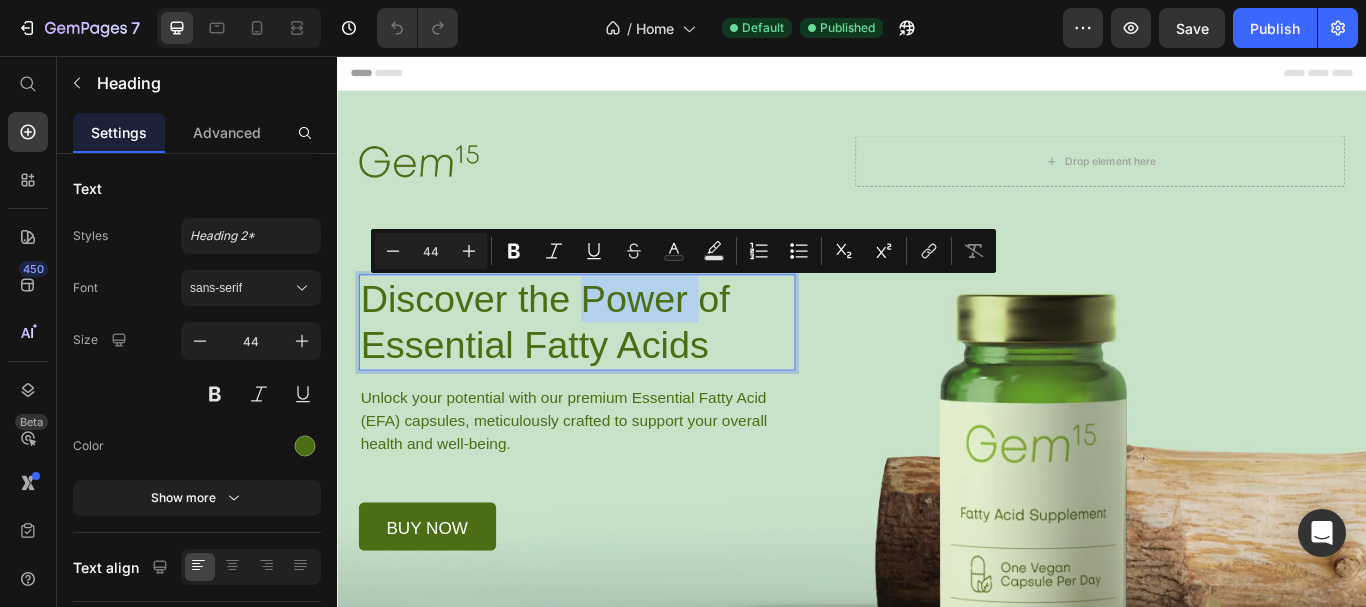 click on "Discover the Power of Essential Fatty Acids" at bounding box center [616, 367] 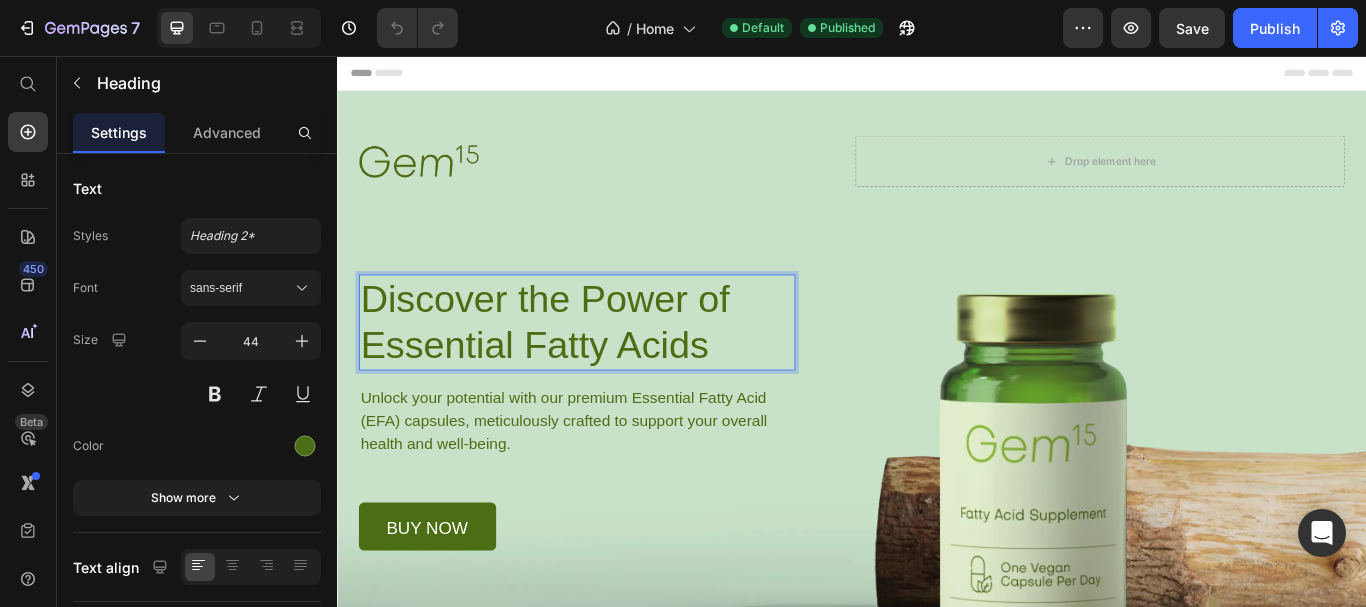 click on "Discover the Power of Essential Fatty Acids" at bounding box center (616, 367) 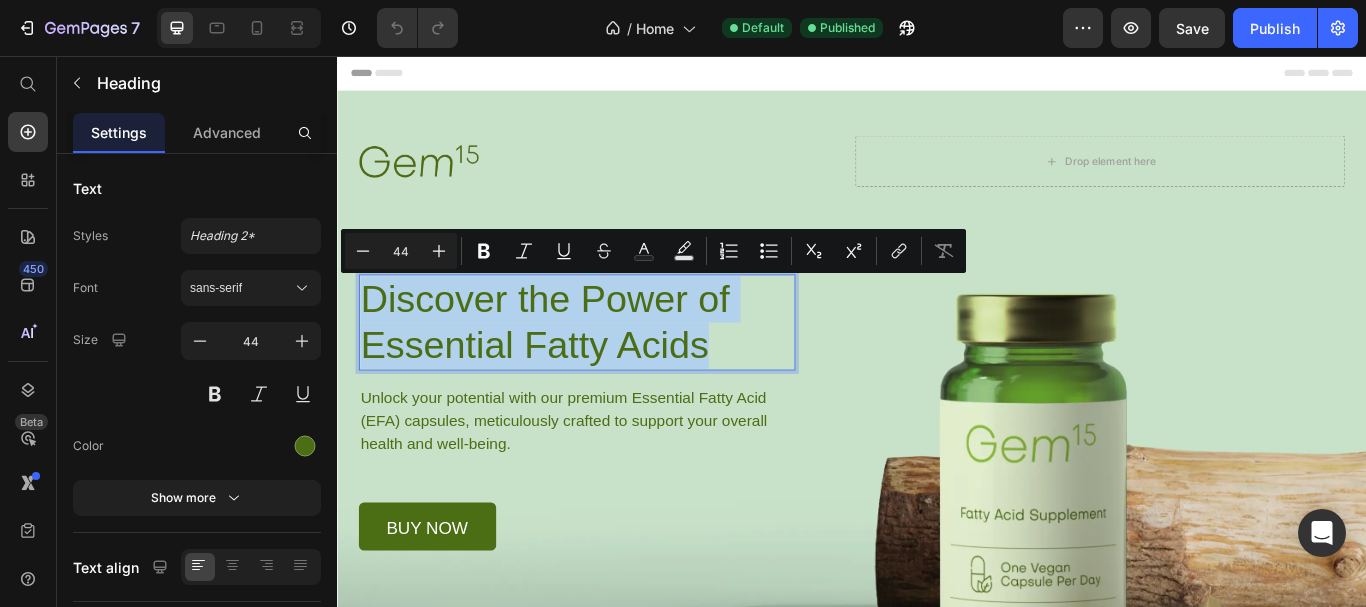 drag, startPoint x: 769, startPoint y: 402, endPoint x: 655, endPoint y: 353, distance: 124.08465 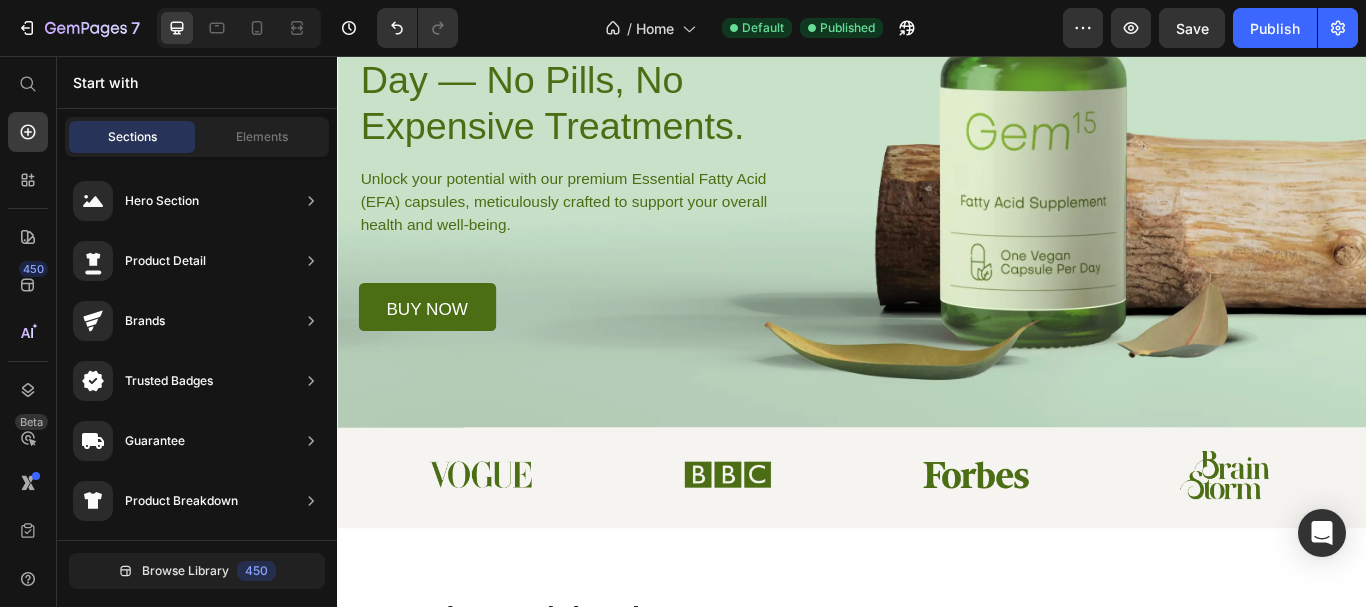 scroll, scrollTop: 303, scrollLeft: 0, axis: vertical 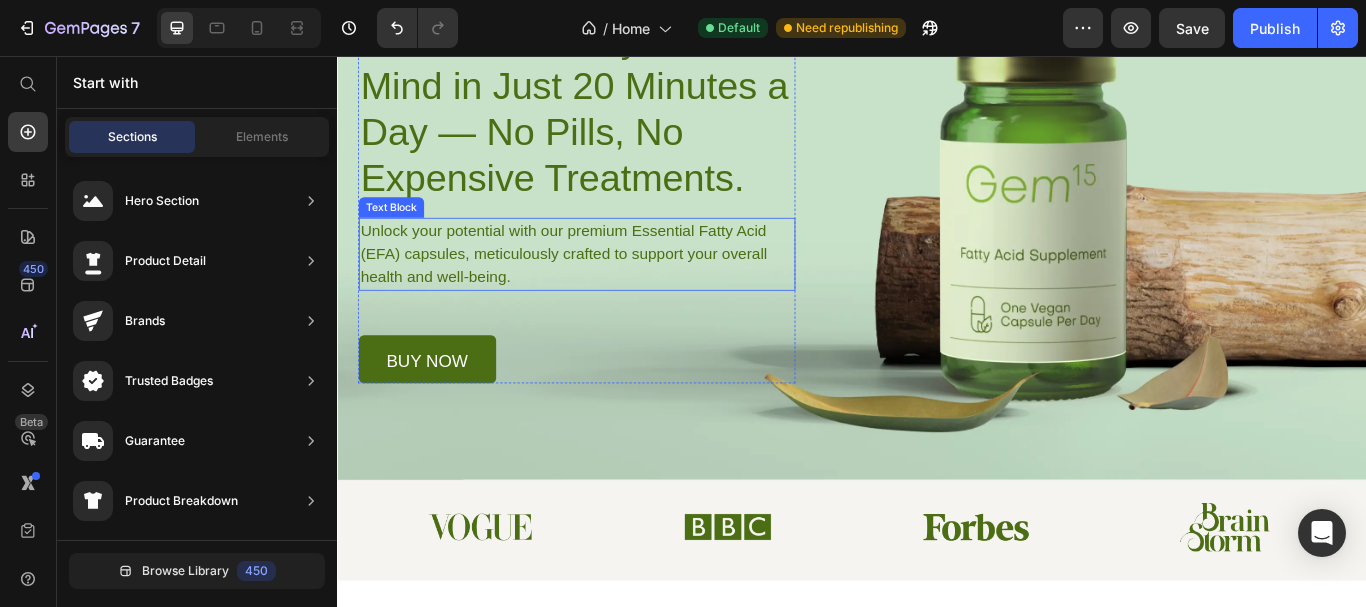click on "Unlock your potential with our premium Essential Fatty Acid (EFA) capsules, meticulously crafted to support your overall health and well-being." at bounding box center (616, 287) 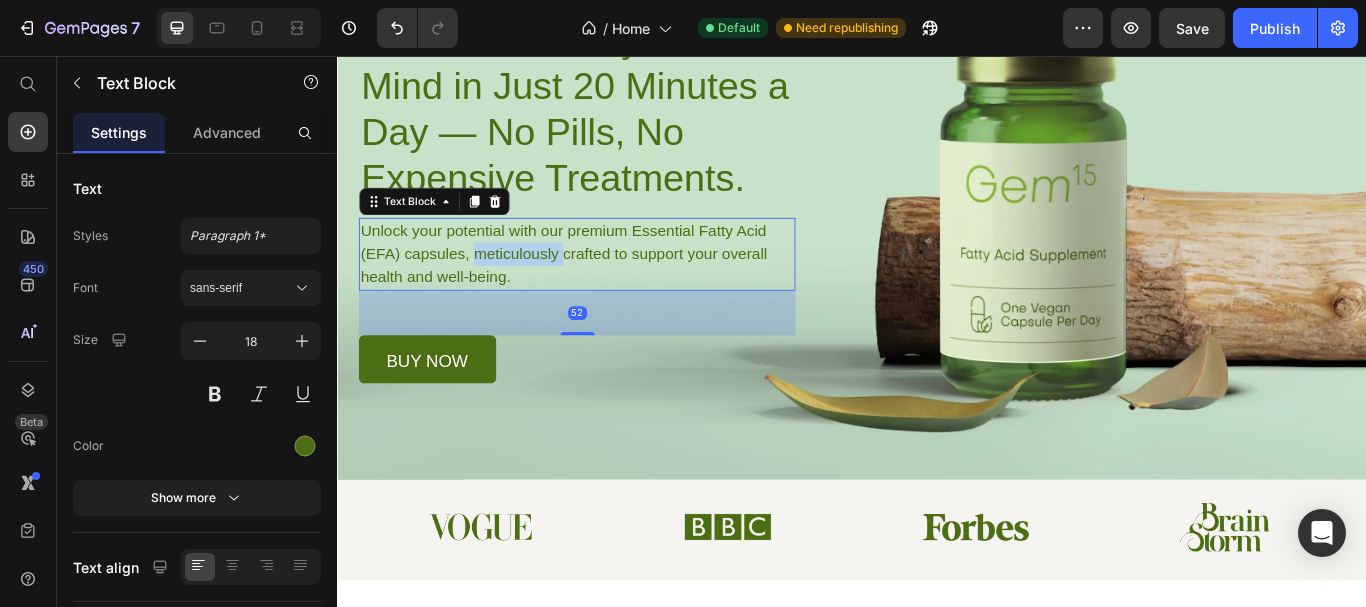 click on "Unlock your potential with our premium Essential Fatty Acid (EFA) capsules, meticulously crafted to support your overall health and well-being." at bounding box center [616, 287] 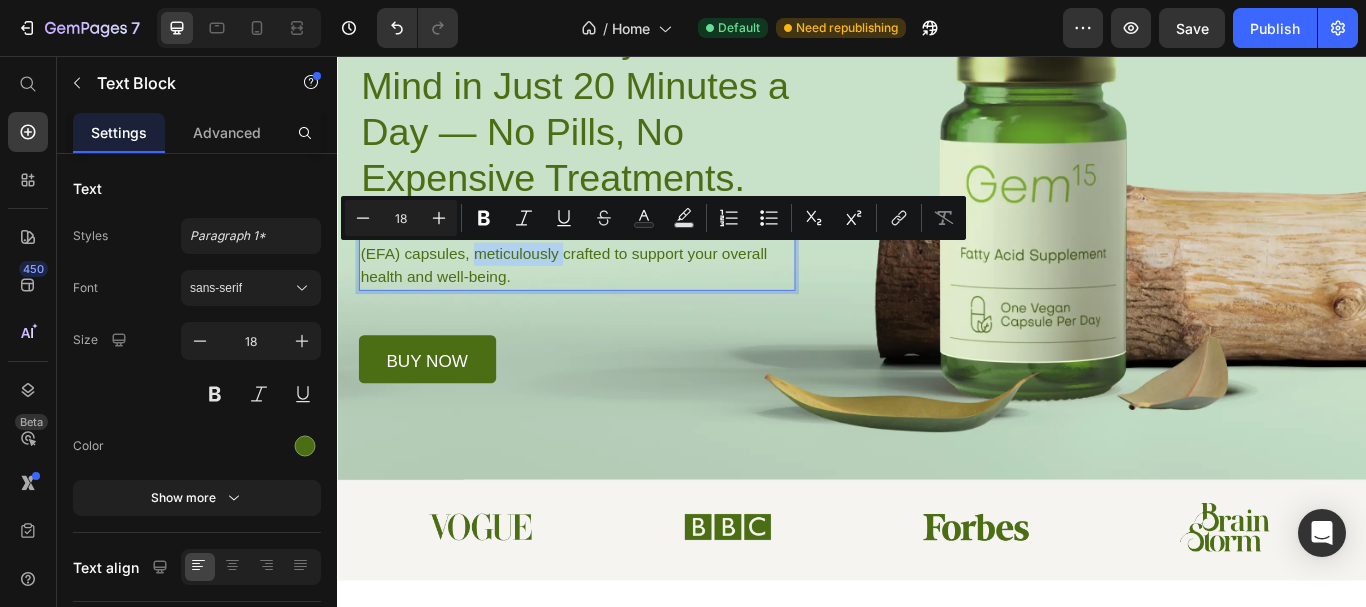 click on "Unlock your potential with our premium Essential Fatty Acid (EFA) capsules, meticulously crafted to support your overall health and well-being." at bounding box center (616, 287) 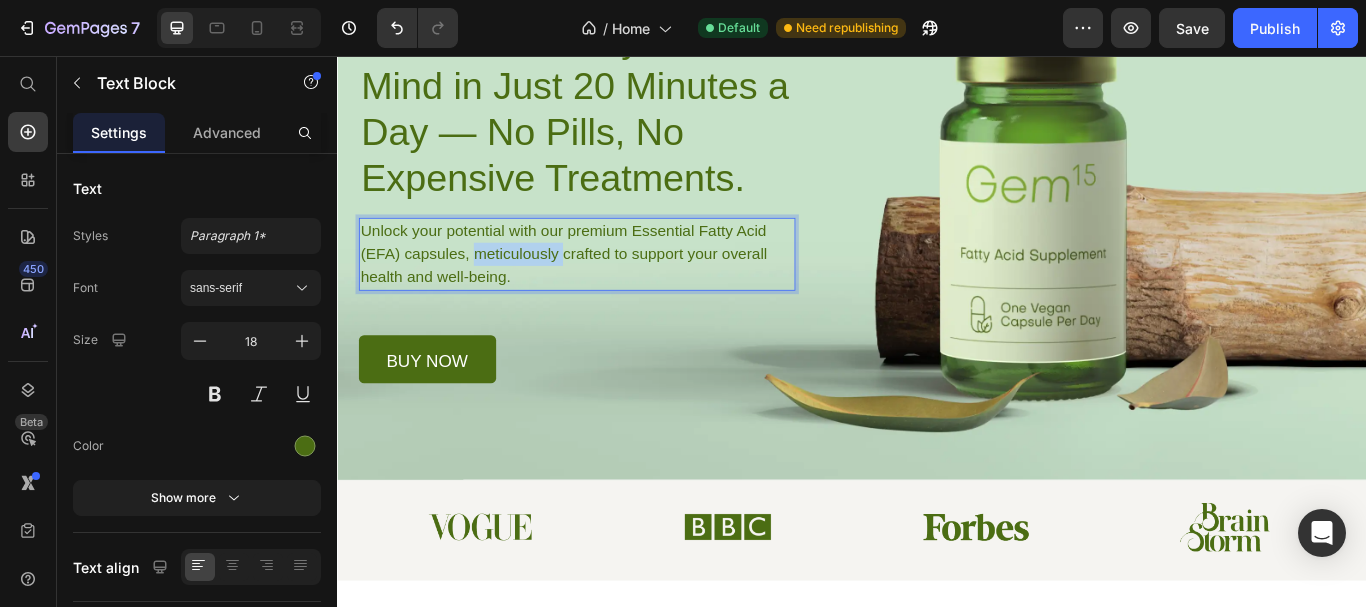 click on "Unlock your potential with our premium Essential Fatty Acid (EFA) capsules, meticulously crafted to support your overall health and well-being." at bounding box center (616, 287) 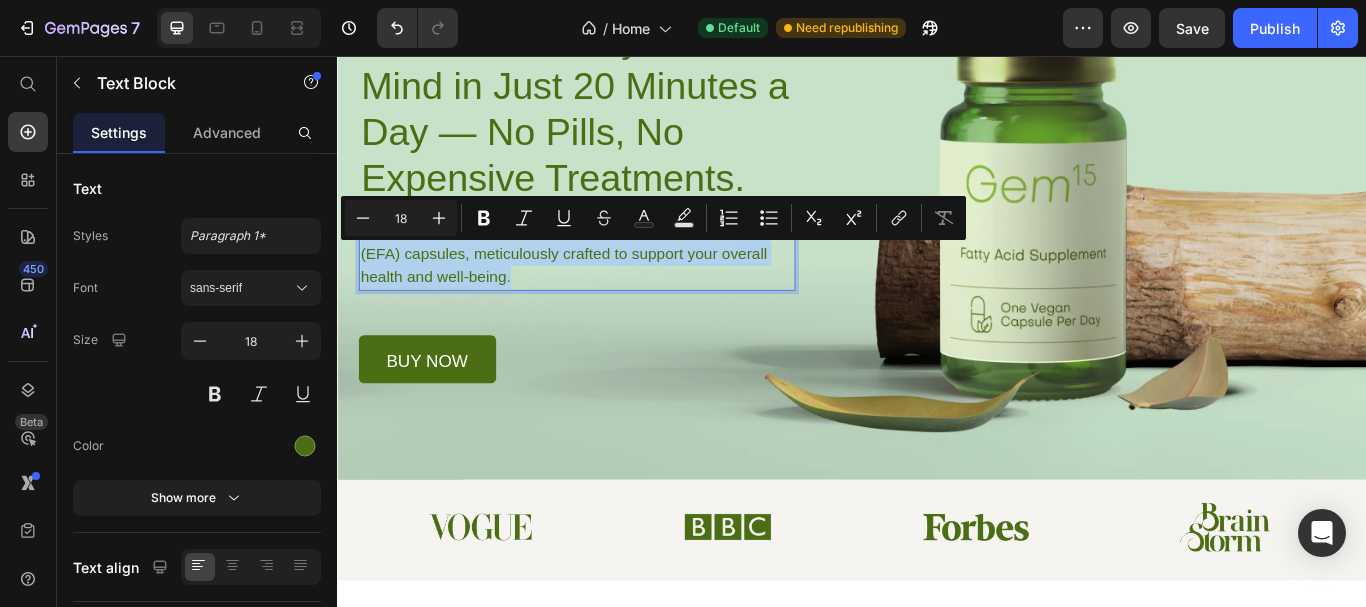 click on "Unlock your potential with our premium Essential Fatty Acid (EFA) capsules, meticulously crafted to support your overall health and well-being." at bounding box center [616, 287] 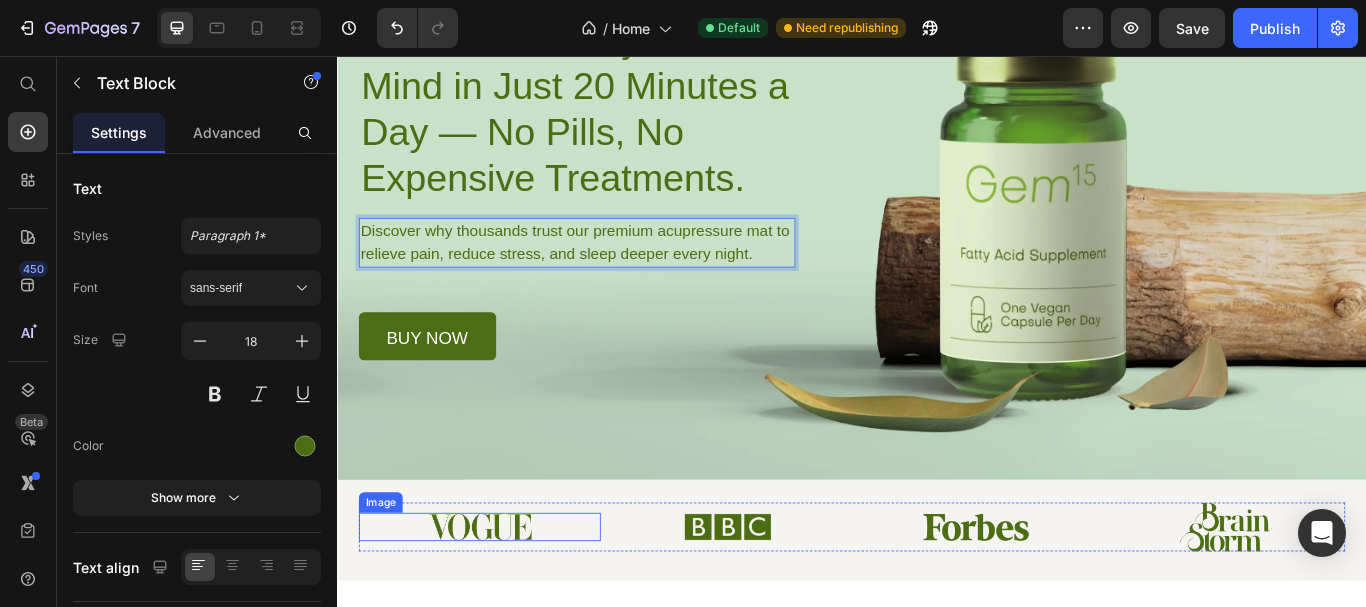 click at bounding box center (503, 605) 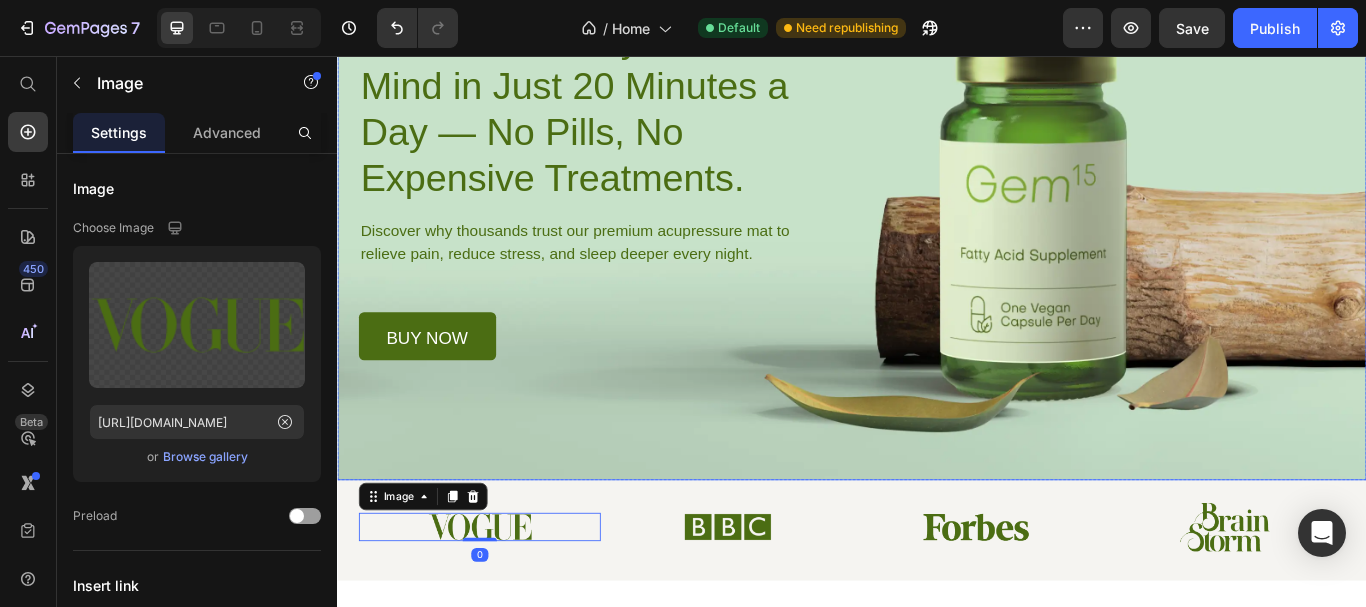 click at bounding box center [937, 172] 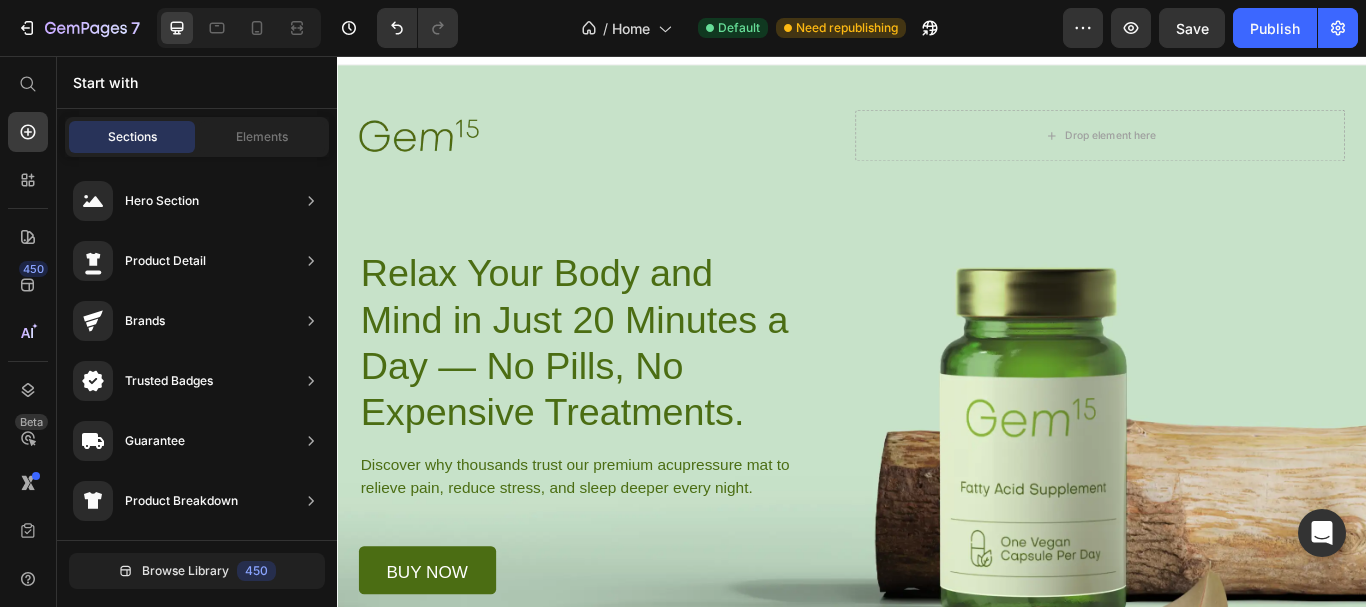 scroll, scrollTop: 0, scrollLeft: 0, axis: both 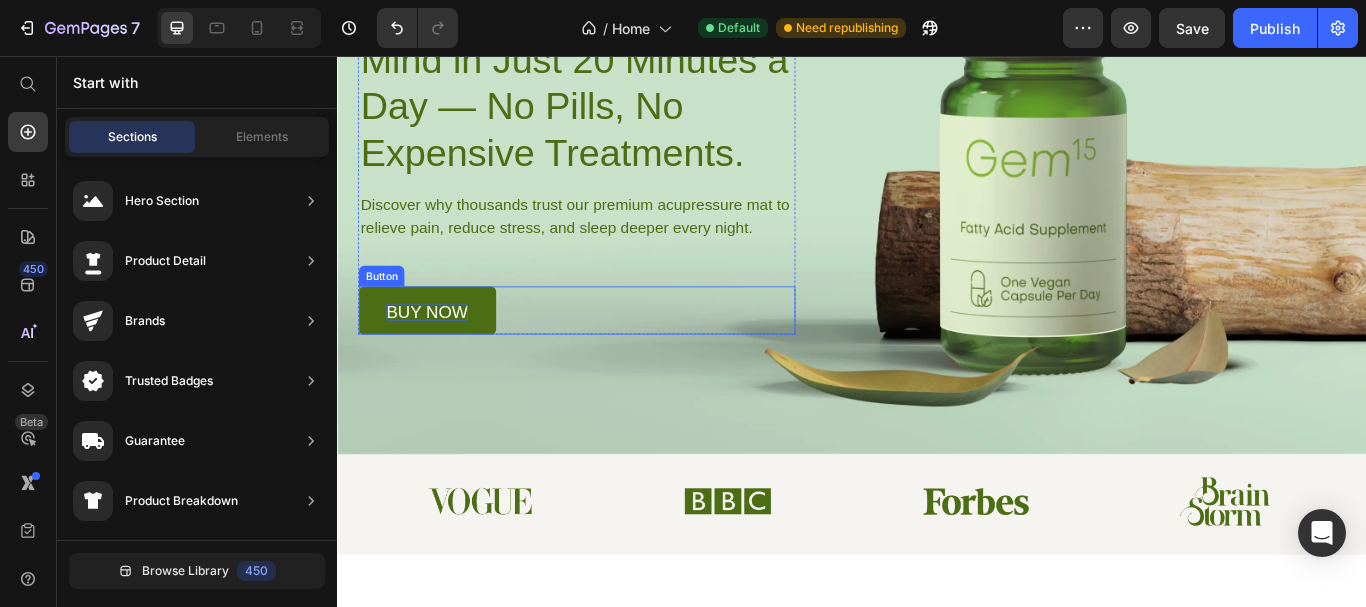 click on "buy now" at bounding box center [441, 355] 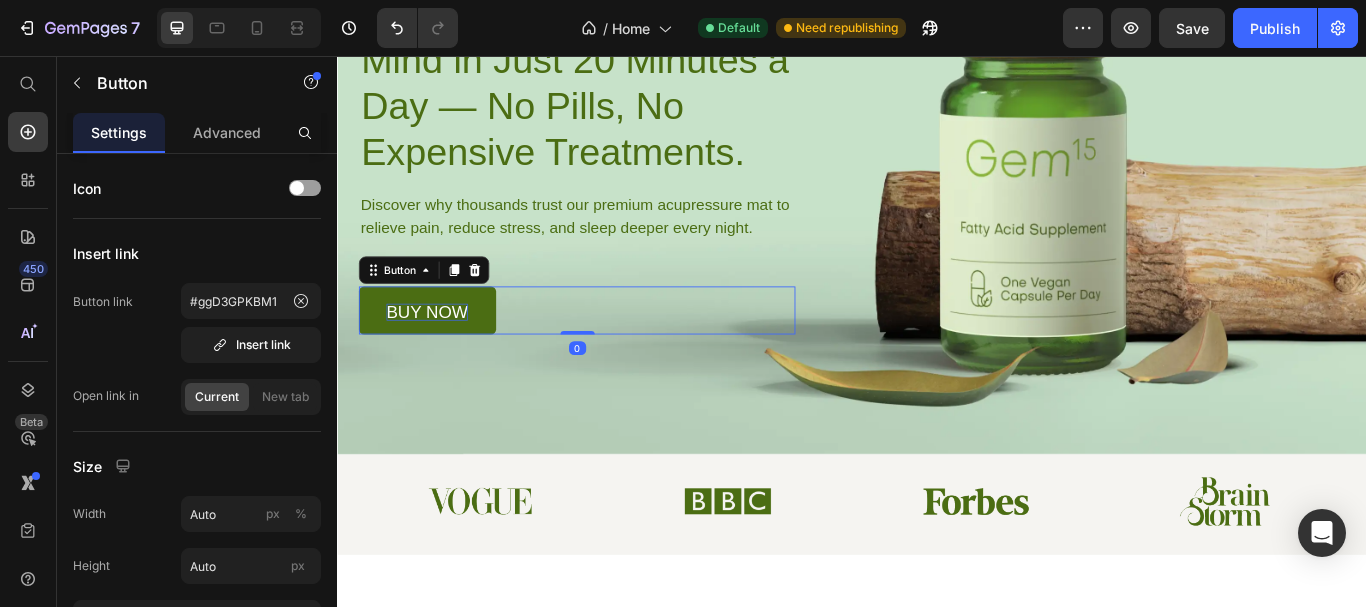 click on "buy now" at bounding box center [441, 355] 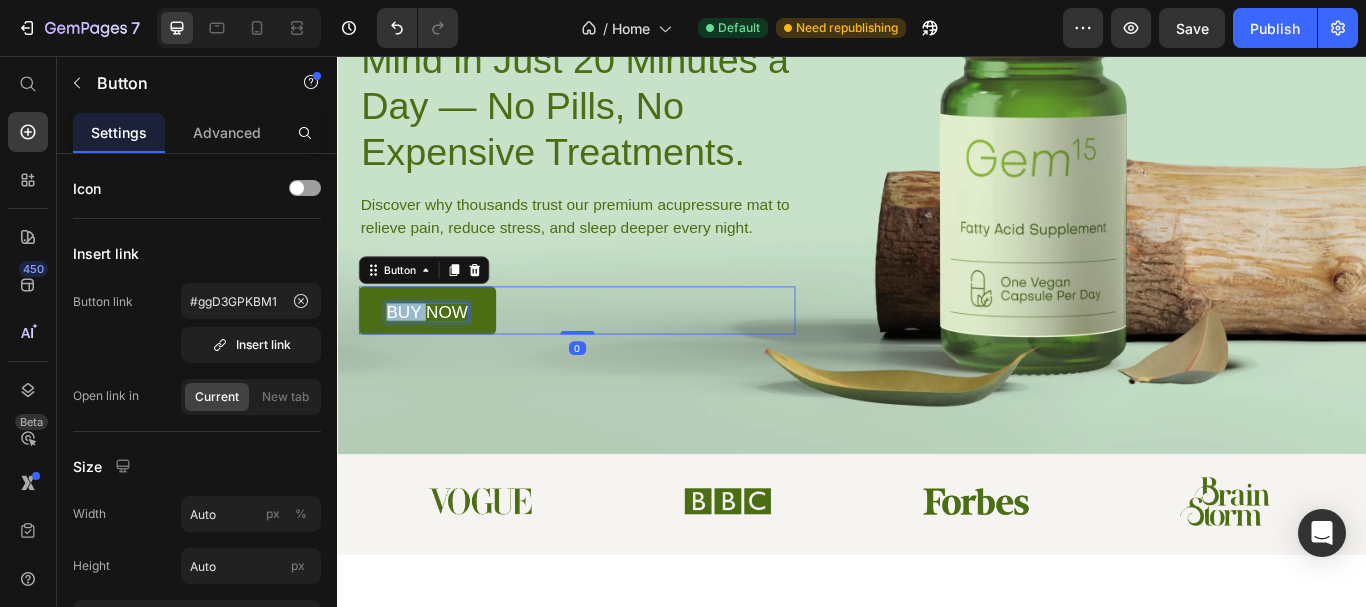 click on "buy now" at bounding box center [441, 355] 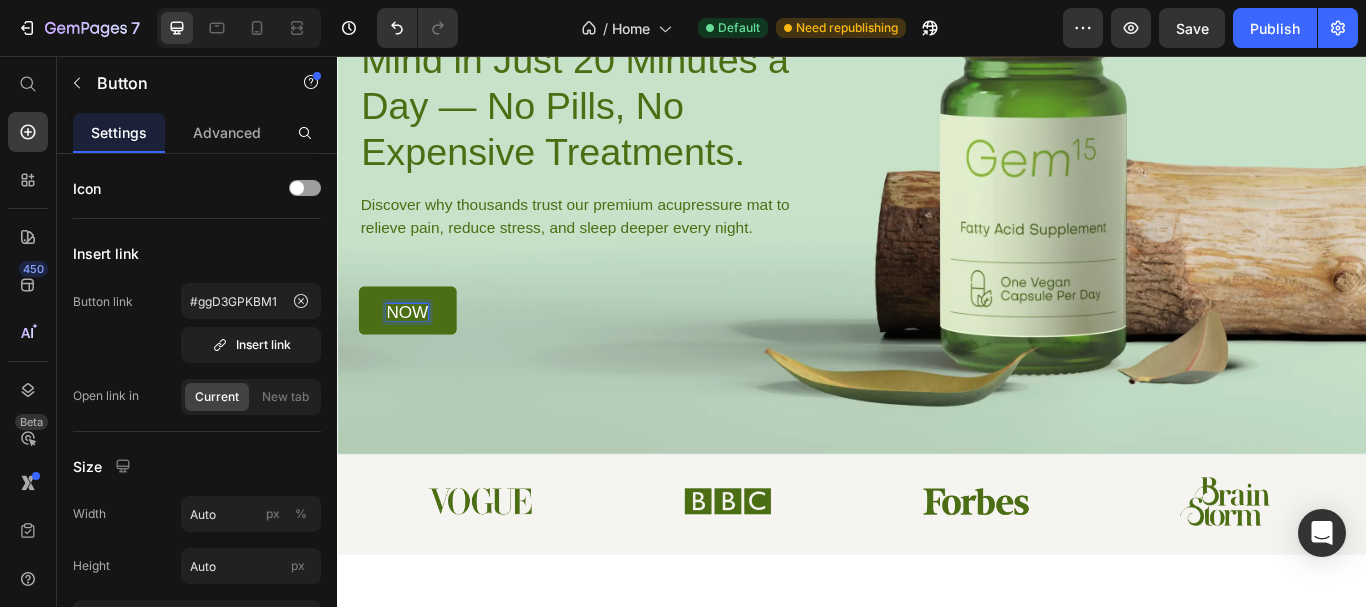 click on "now" at bounding box center [418, 355] 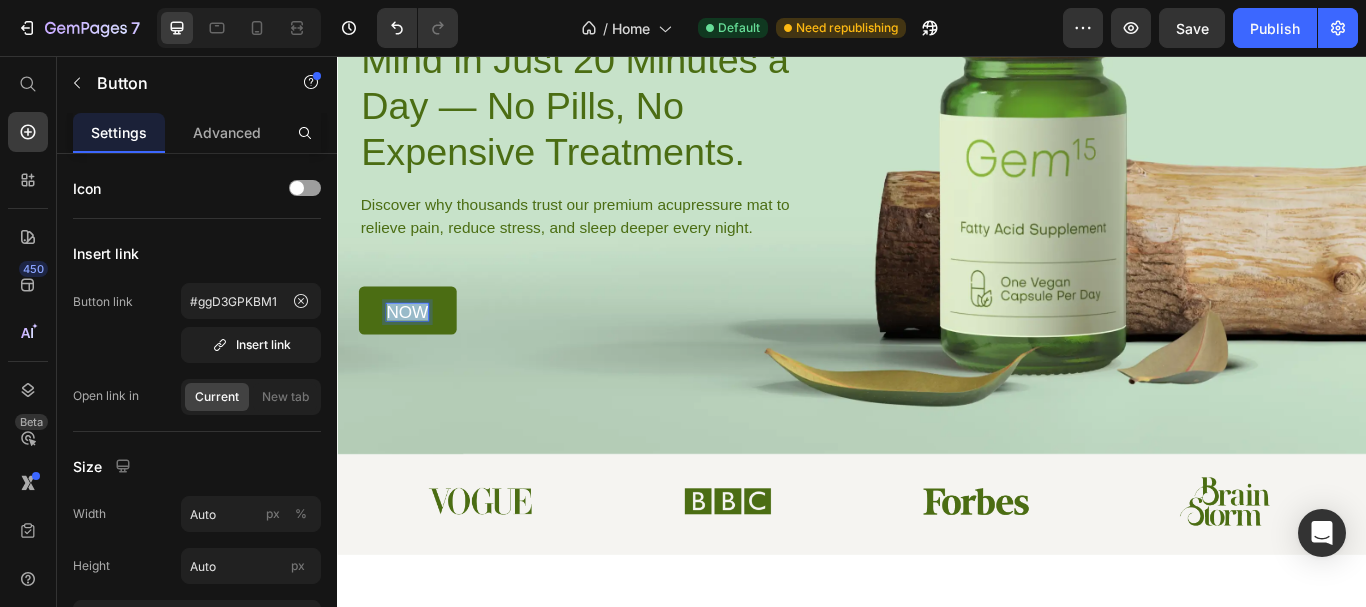 click on "now" at bounding box center [418, 355] 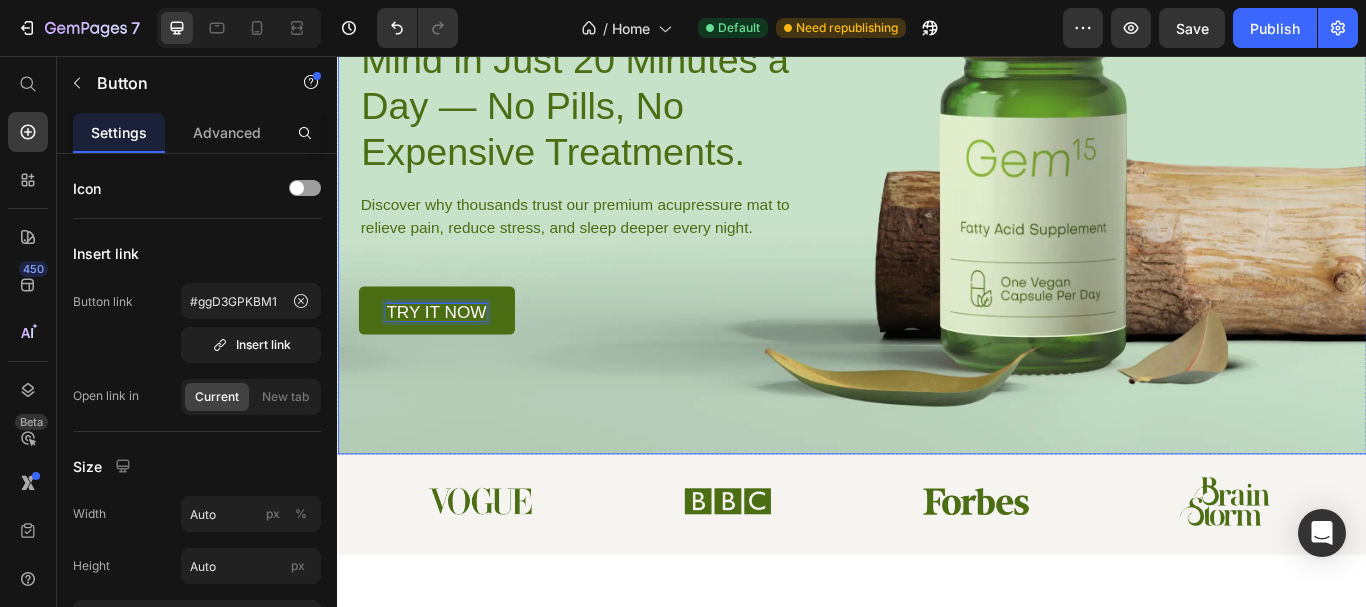 click at bounding box center (937, 142) 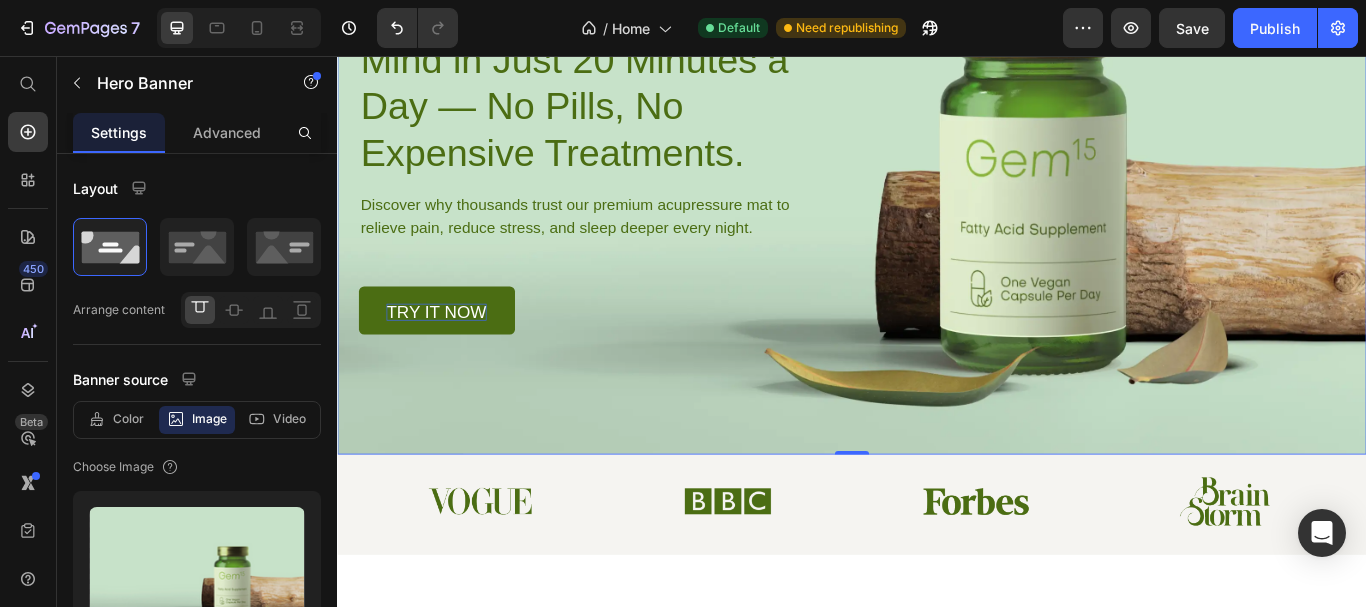 click at bounding box center [937, 142] 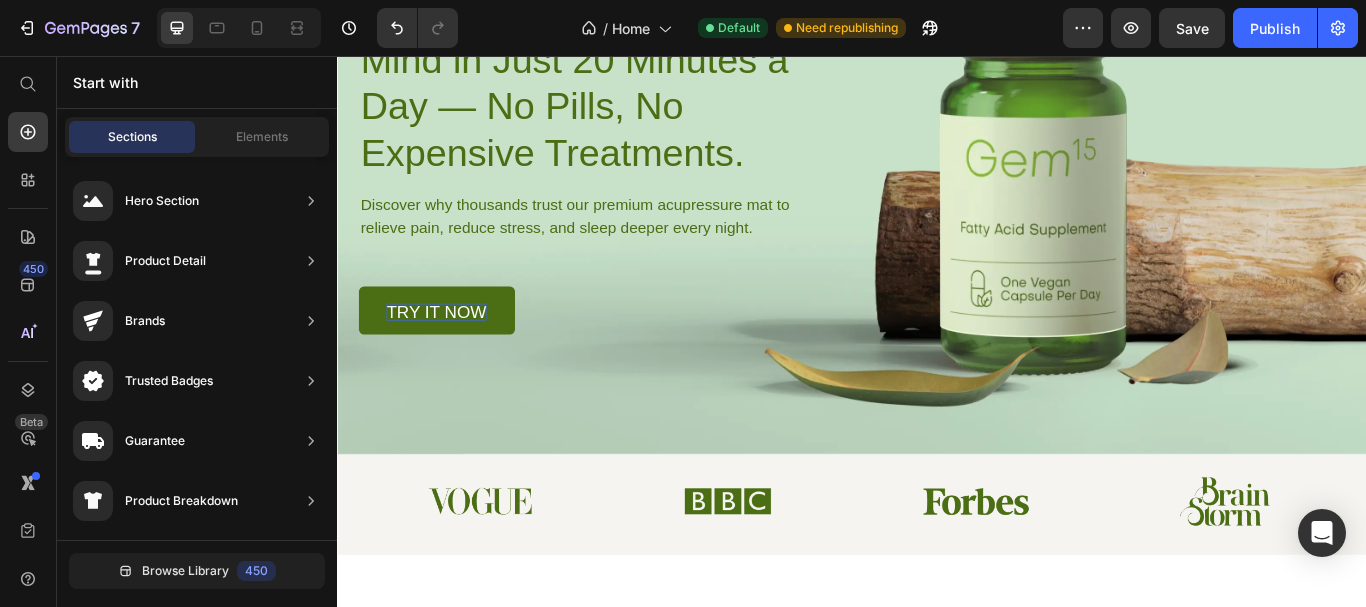 scroll, scrollTop: 0, scrollLeft: 0, axis: both 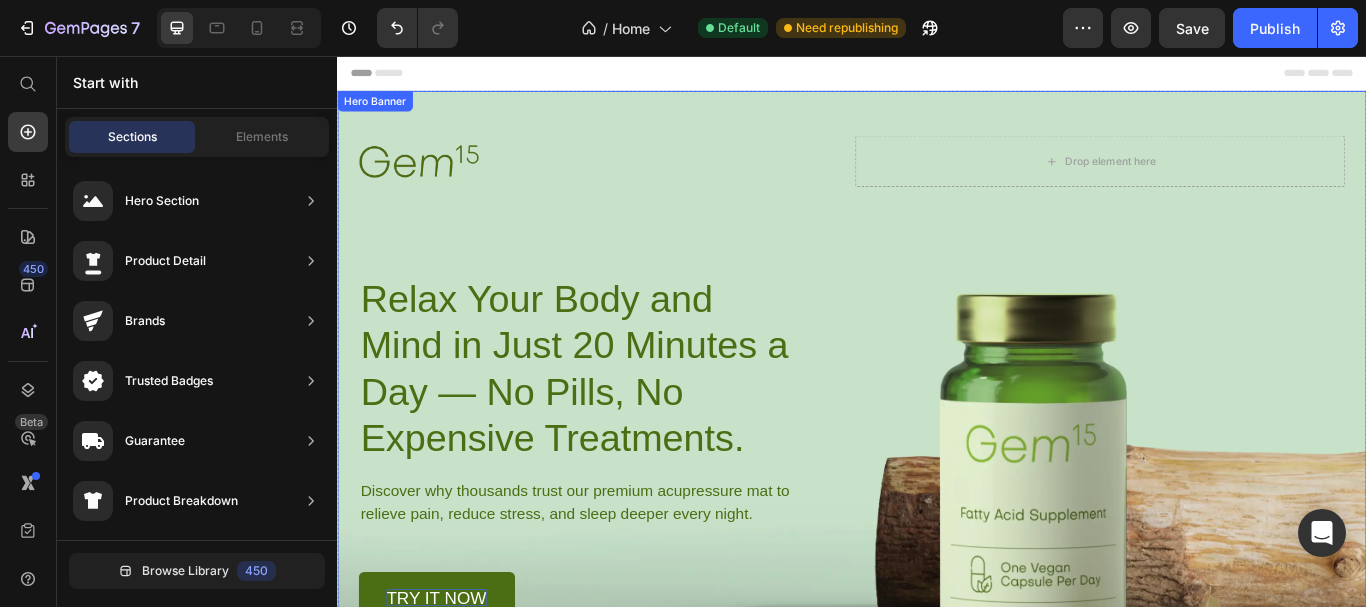 click on "Image
Drop element here Row Relax Your Body and Mind in Just 20 Minutes a Day — No Pills, No Expensive Treatments. Heading Discover why thousands trust our premium acupressure mat to relieve pain, reduce stress, and sleep deeper every night. Text Block Try It Now Button Row Row" at bounding box center (937, 405) 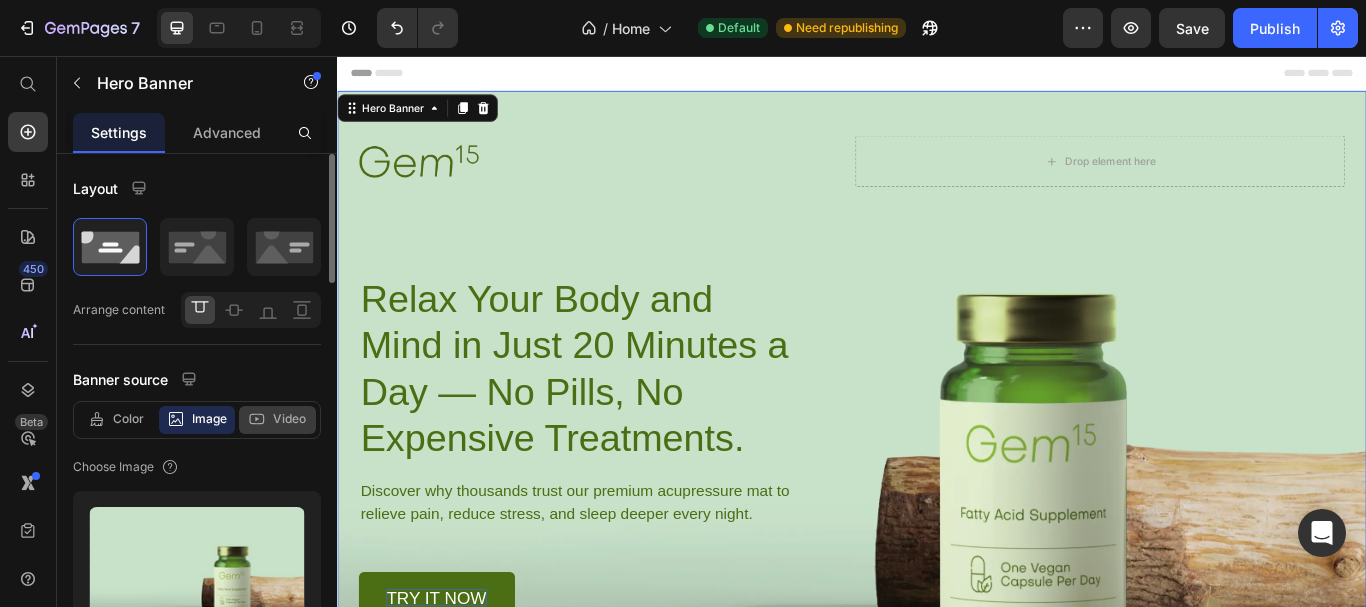 click on "Video" 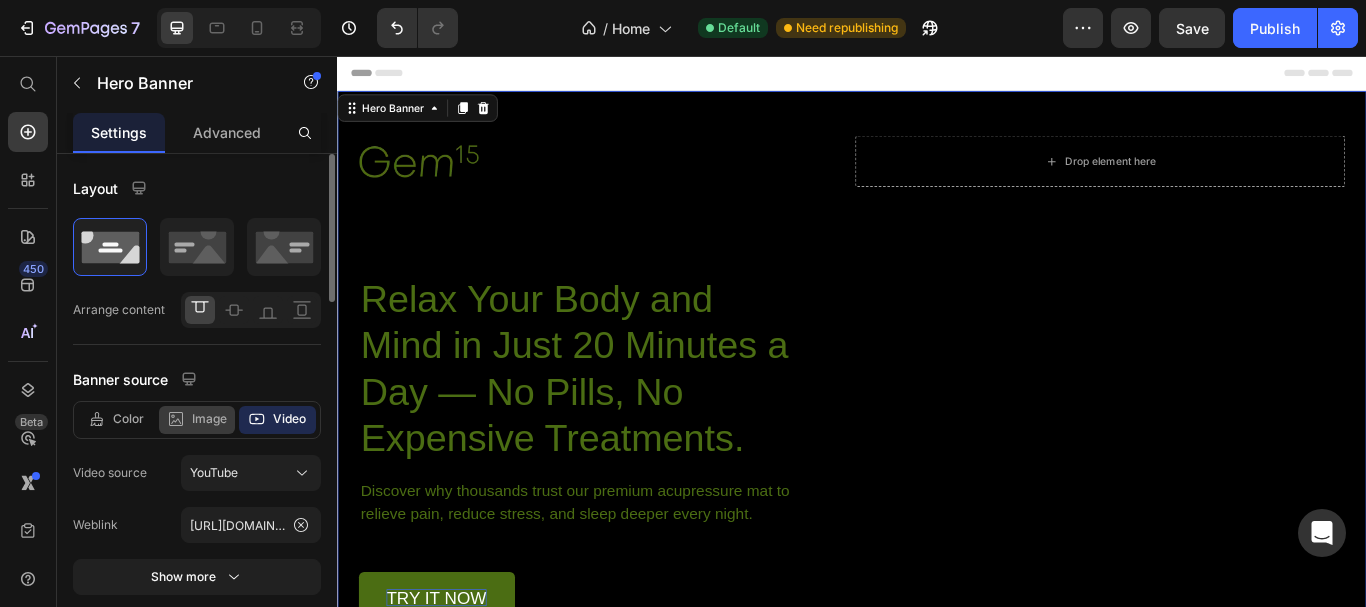 click on "Image" at bounding box center (209, 419) 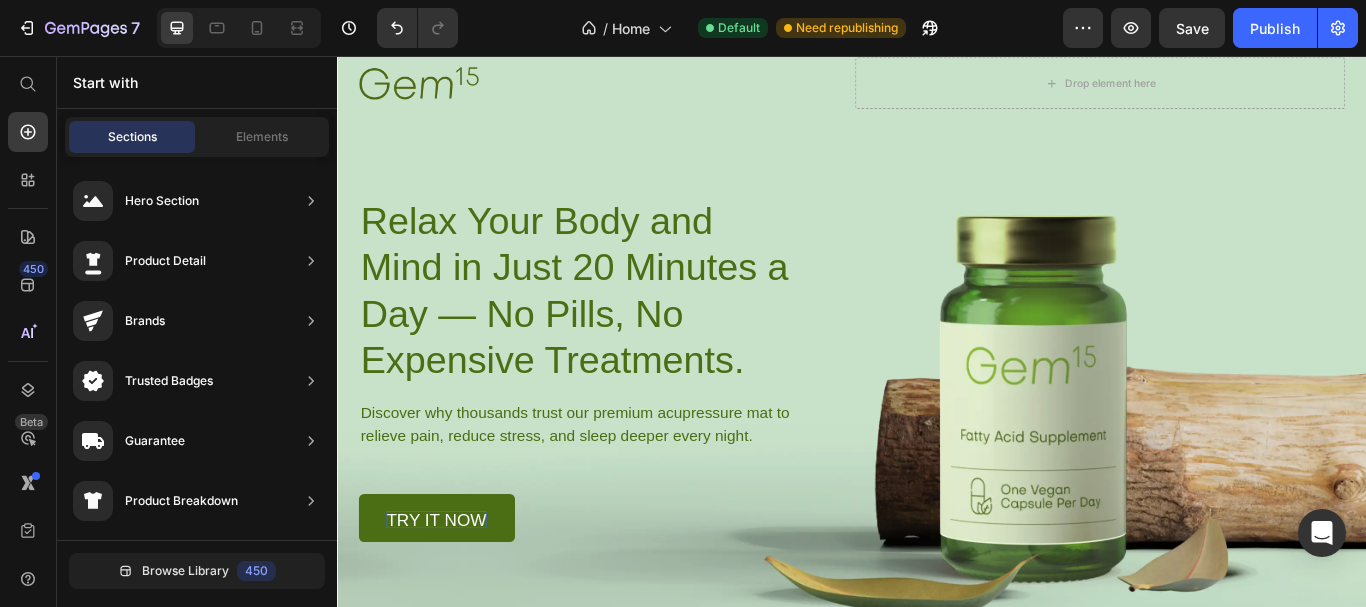 scroll, scrollTop: 0, scrollLeft: 0, axis: both 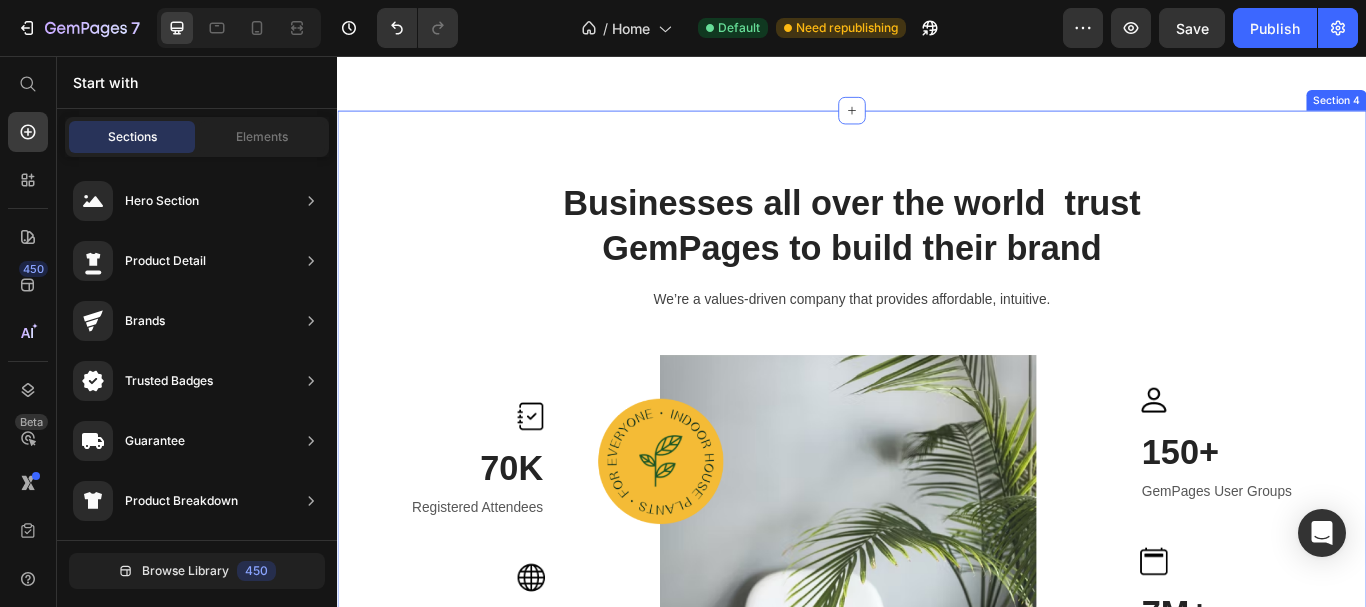 click on "Businesses all over the world  trust GemPages to build their brand Heading We’re a values-driven company that provides affordable, intuitive. Text block Row Image 70K Heading Registered Attendees Text block Row Image 120 Heading Languages Text block Row Image 3.1M+ Heading Social Followers Text block Row Image Image 150+ Heading GemPages User Groups Text block Row Image 7M+ Heading Monthly Visits Text block Row Image 460K+ Heading Certified Professionals Text block Row Row Section 4" at bounding box center (937, 596) 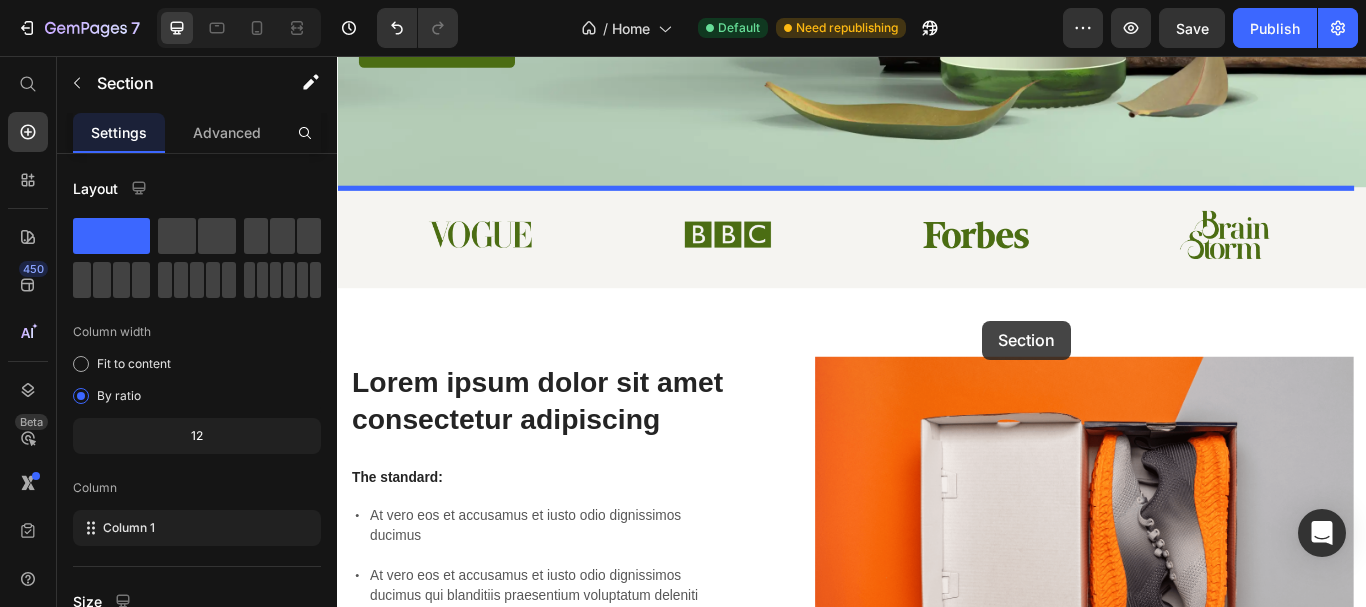 scroll, scrollTop: 617, scrollLeft: 0, axis: vertical 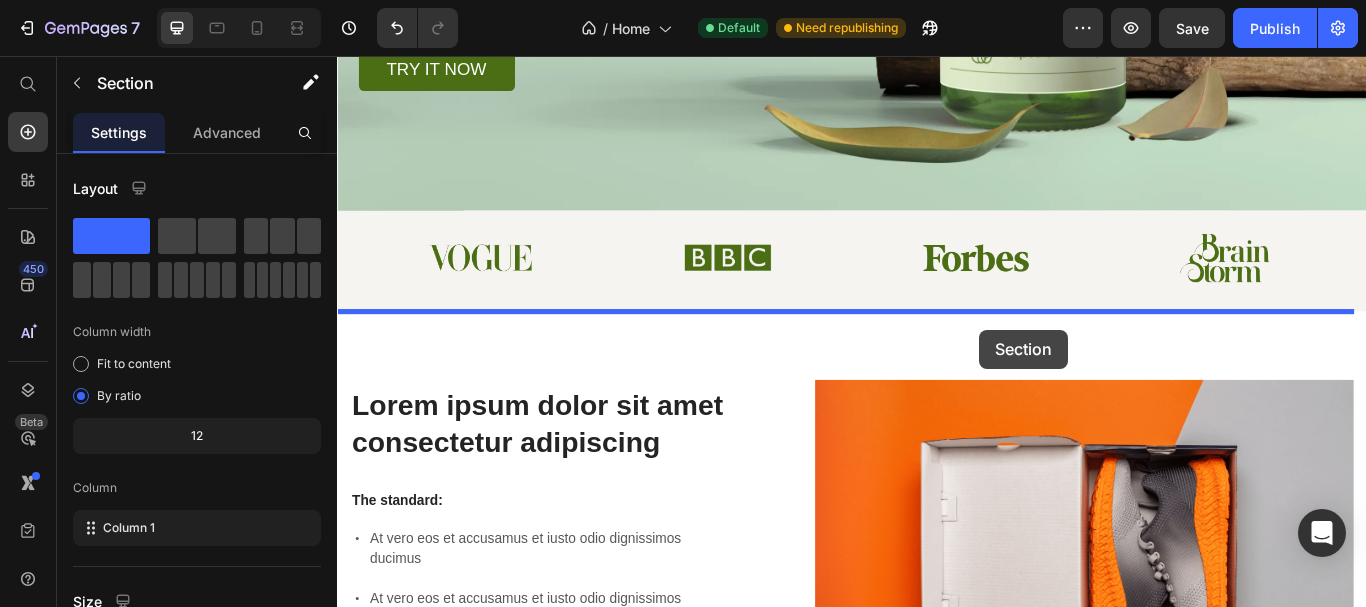 drag, startPoint x: 1131, startPoint y: 360, endPoint x: 1086, endPoint y: 375, distance: 47.434166 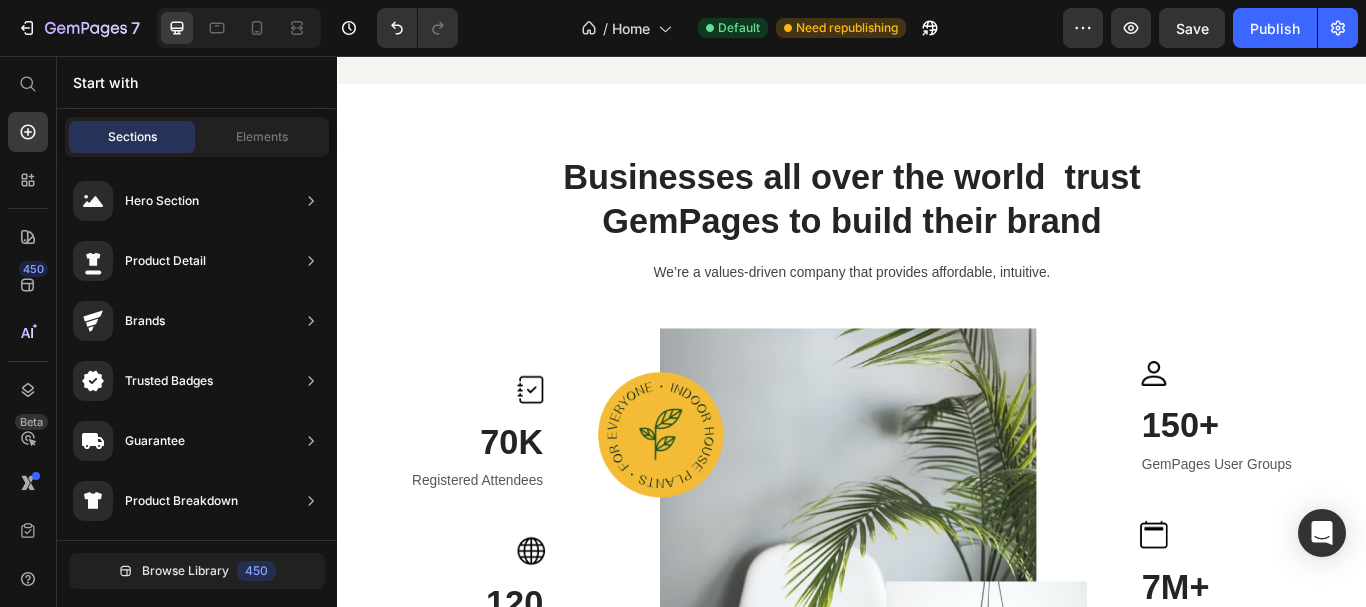 scroll, scrollTop: 898, scrollLeft: 0, axis: vertical 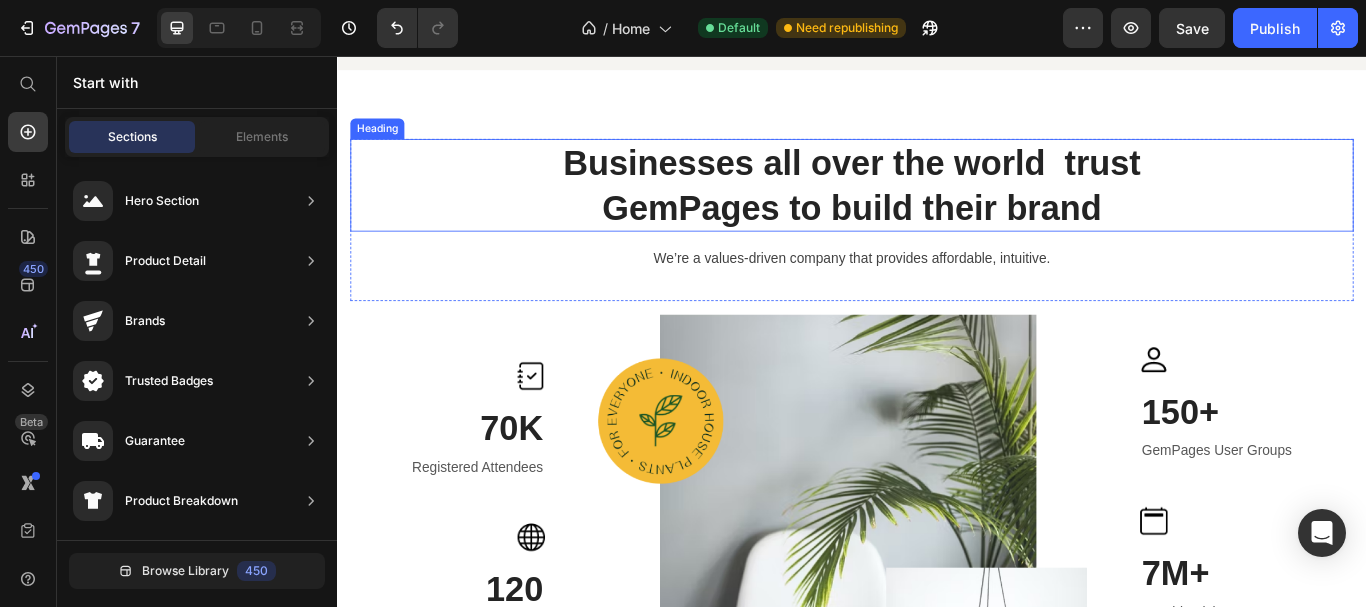 click on "Businesses all over the world  trust GemPages to build their brand" at bounding box center [937, 207] 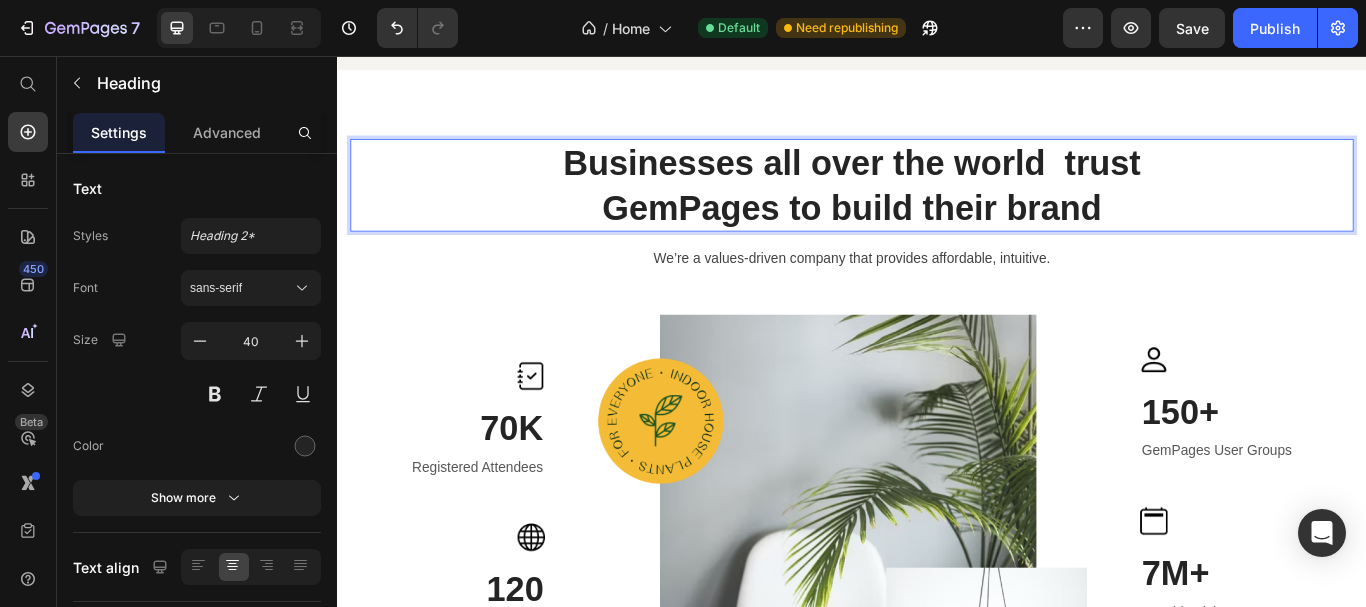 click on "Businesses all over the world  trust GemPages to build their brand" at bounding box center [937, 207] 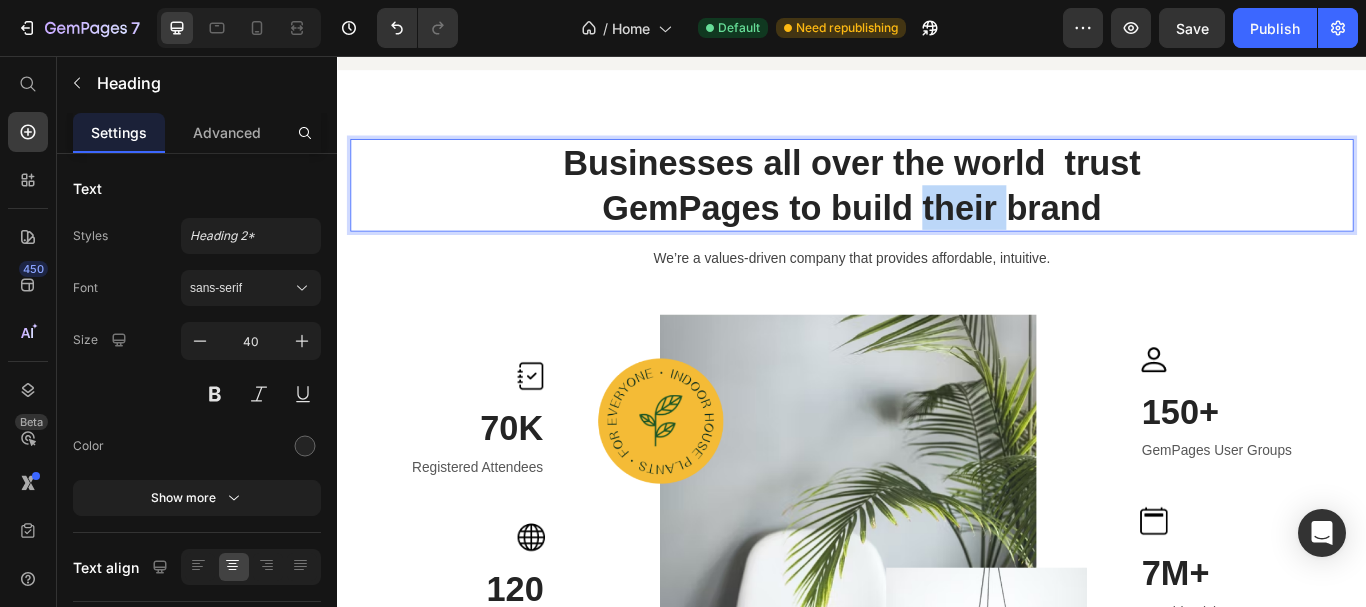 click on "Businesses all over the world  trust GemPages to build their brand" at bounding box center [937, 207] 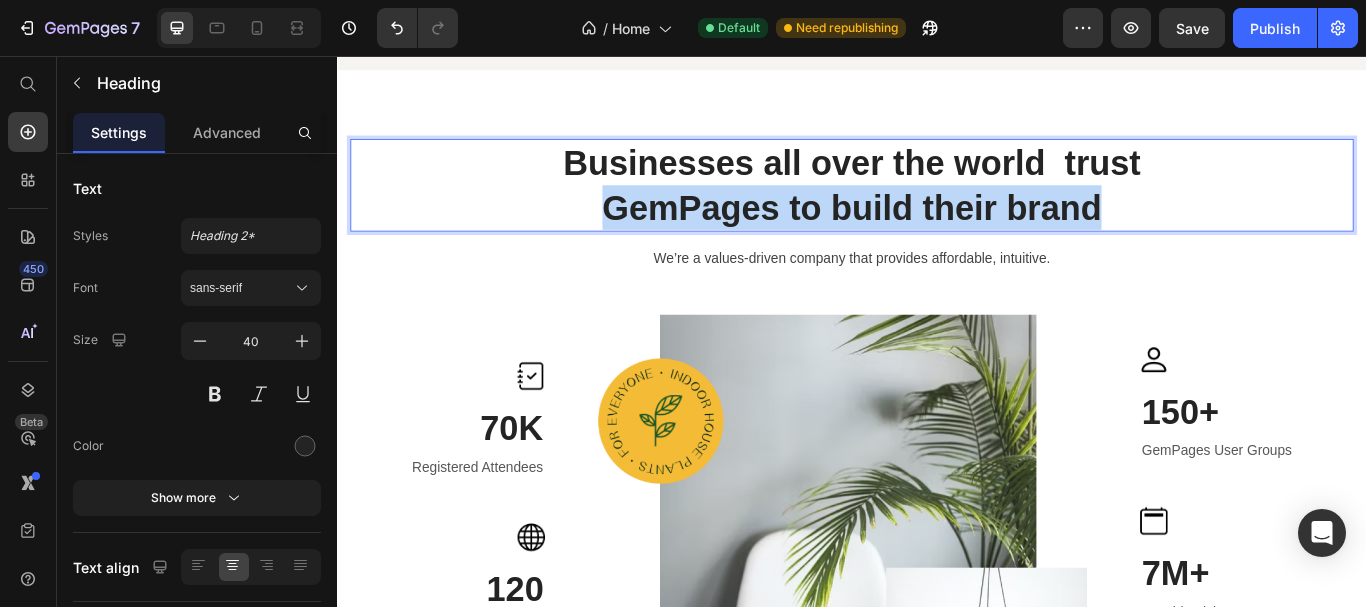 click on "Businesses all over the world  trust GemPages to build their brand" at bounding box center (937, 207) 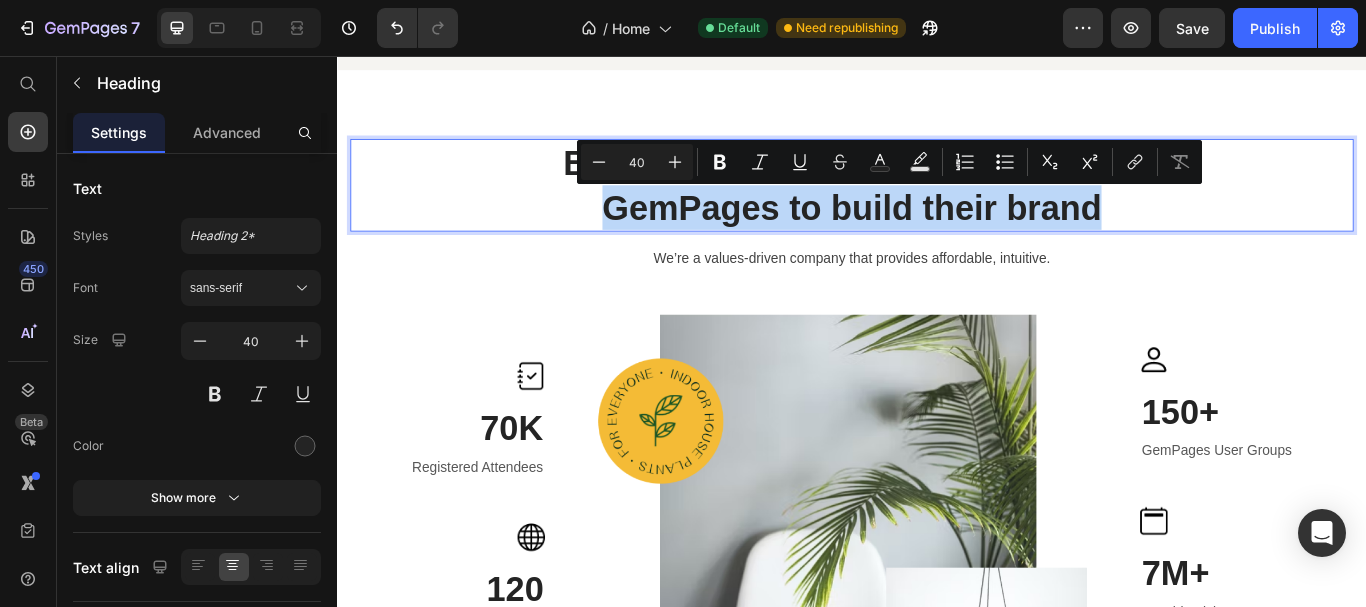 click on "Businesses all over the world  trust GemPages to build their brand" at bounding box center (937, 207) 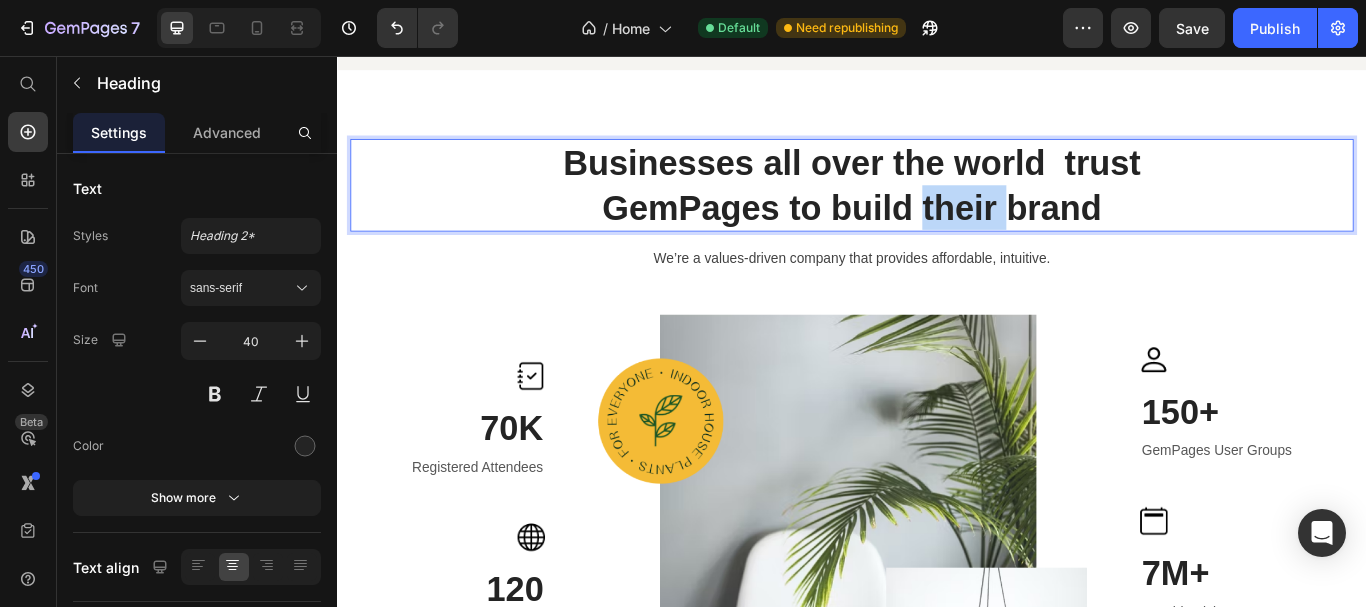 click on "Businesses all over the world  trust GemPages to build their brand" at bounding box center [937, 207] 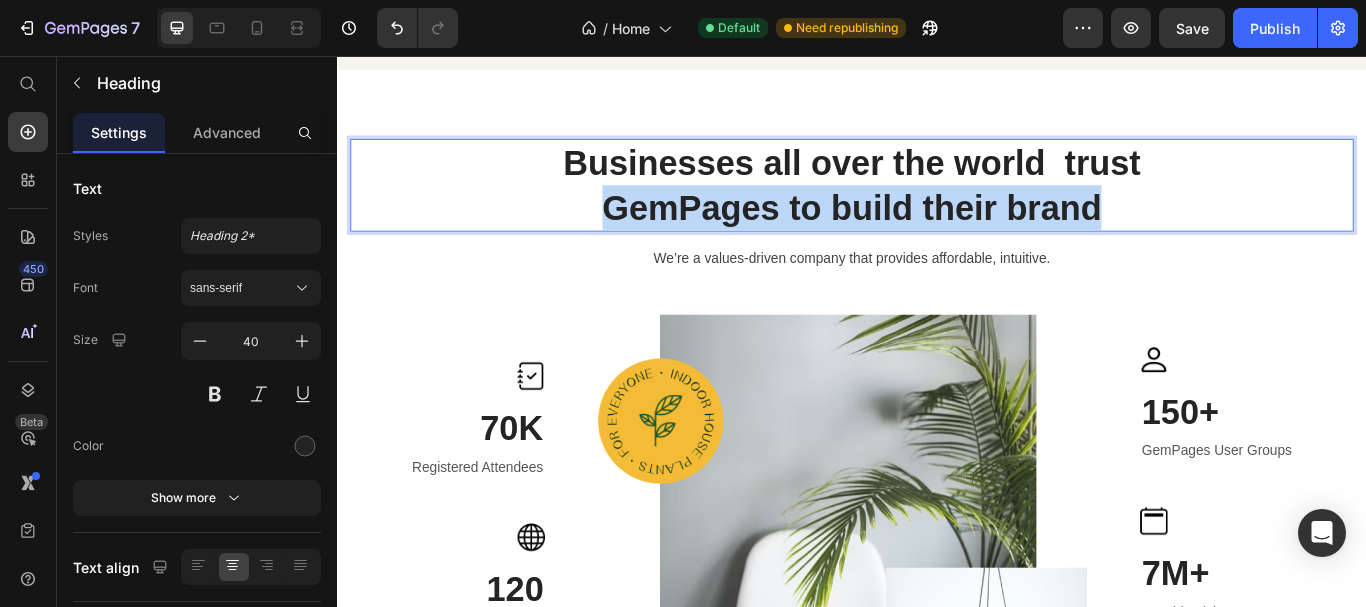 click on "Businesses all over the world  trust GemPages to build their brand" at bounding box center (937, 207) 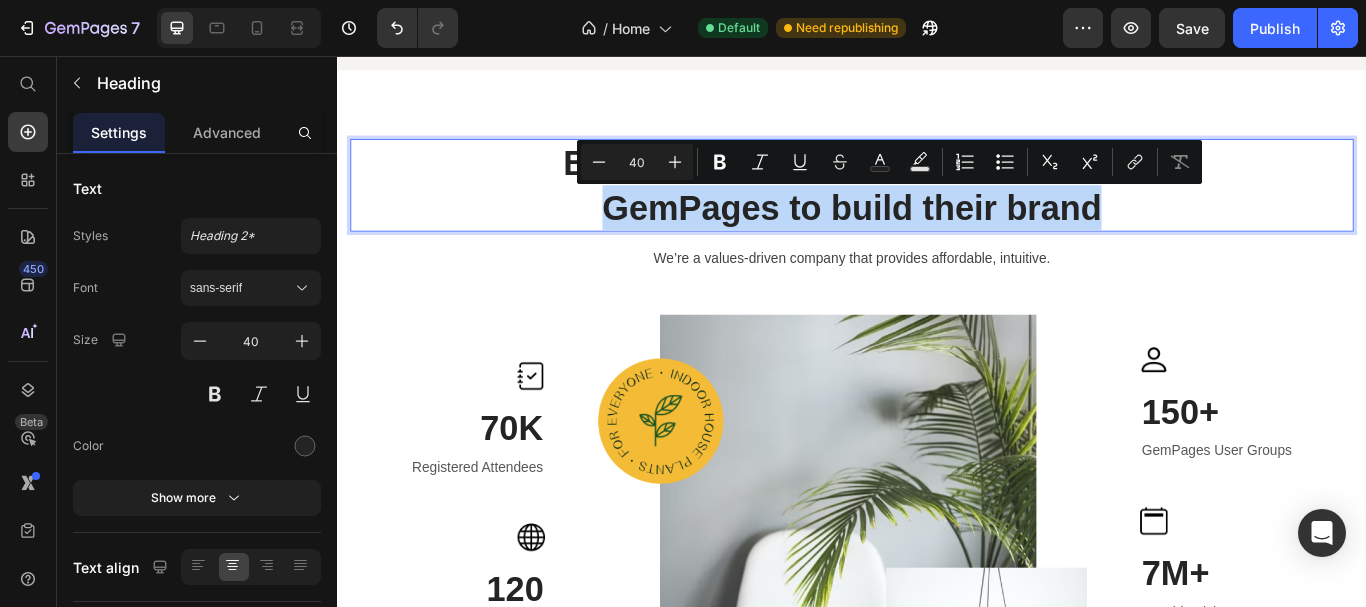 click on "Businesses all over the world  trust GemPages to build their brand" at bounding box center (937, 207) 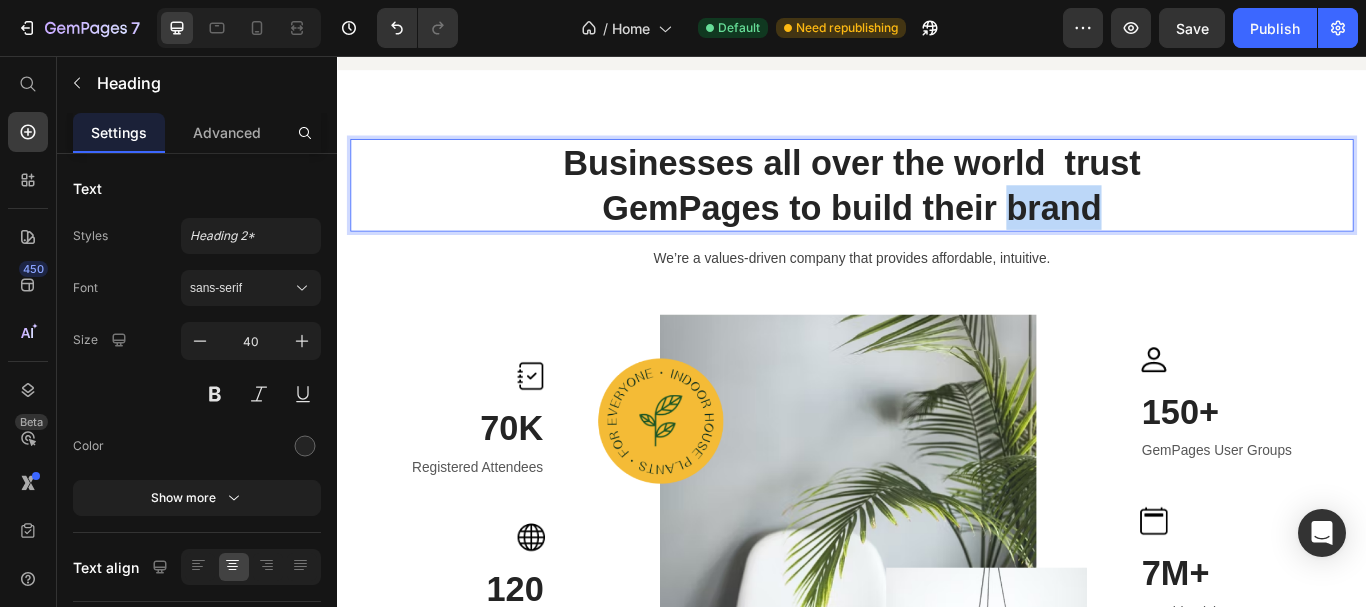 click on "Businesses all over the world  trust GemPages to build their brand" at bounding box center [937, 207] 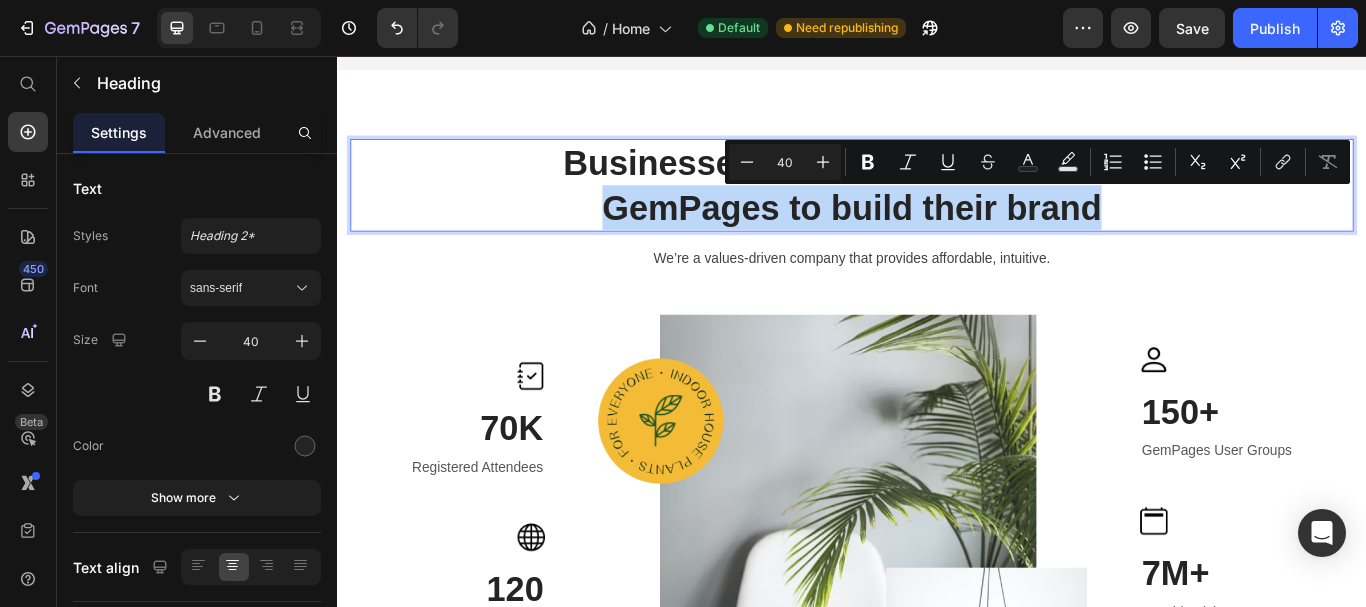 click on "Businesses all over the world  trust GemPages to build their brand" at bounding box center (937, 207) 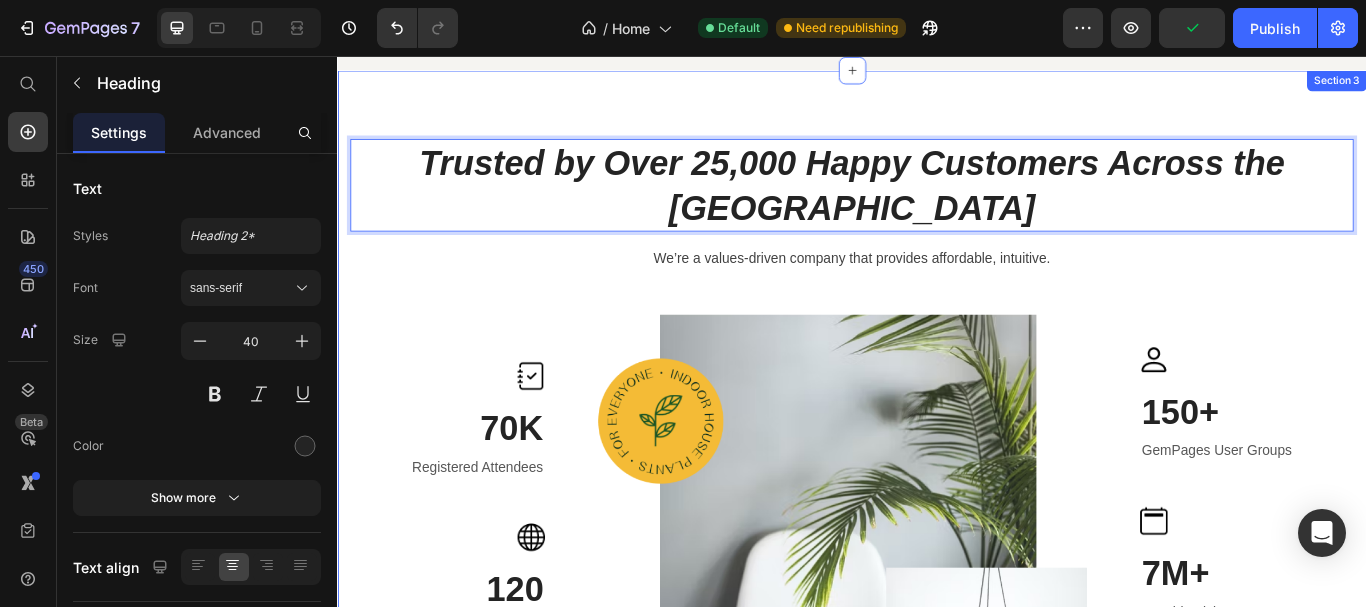 click on "Trusted by Over 25,000 Happy Customers Across the US Heading   16 We’re a values-driven company that provides affordable, intuitive. Text block Row Image 70K Heading Registered Attendees Text block Row Image 120 Heading Languages Text block Row Image 3.1M+ Heading Social Followers Text block Row Image Image 150+ Heading GemPages User Groups Text block Row Image 7M+ Heading Monthly Visits Text block Row Image 460K+ Heading Certified Professionals Text block Row Row Section 3" at bounding box center [937, 549] 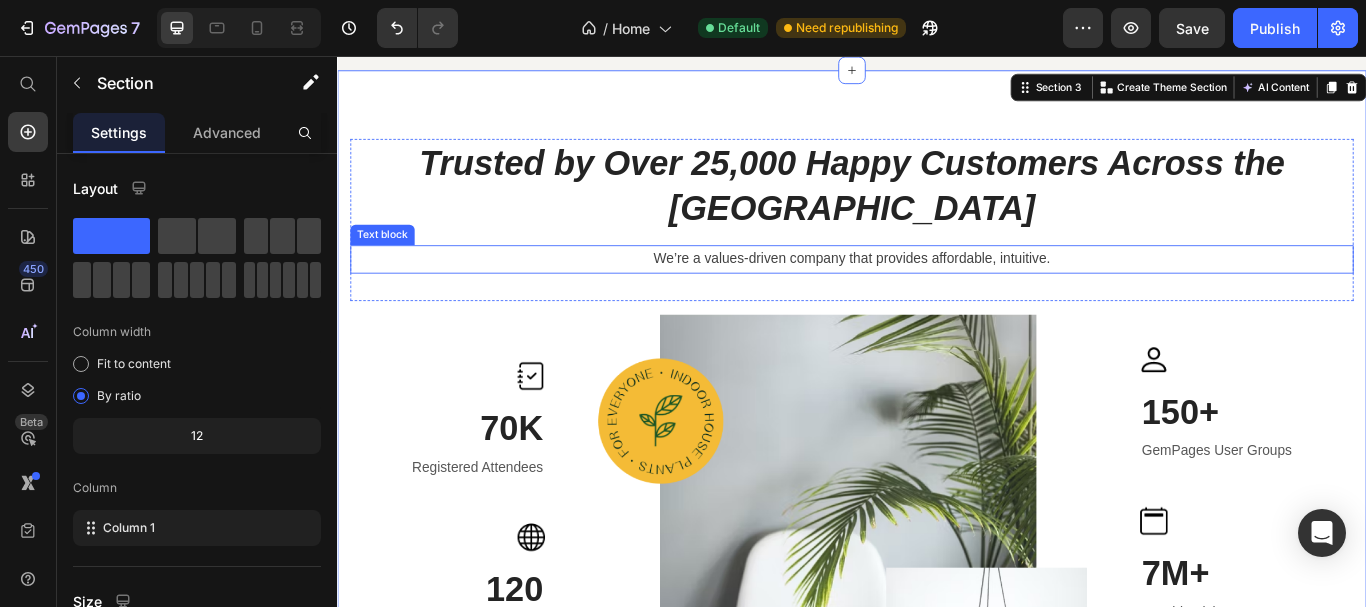 click on "We’re a values-driven company that provides affordable, intuitive." at bounding box center (937, 293) 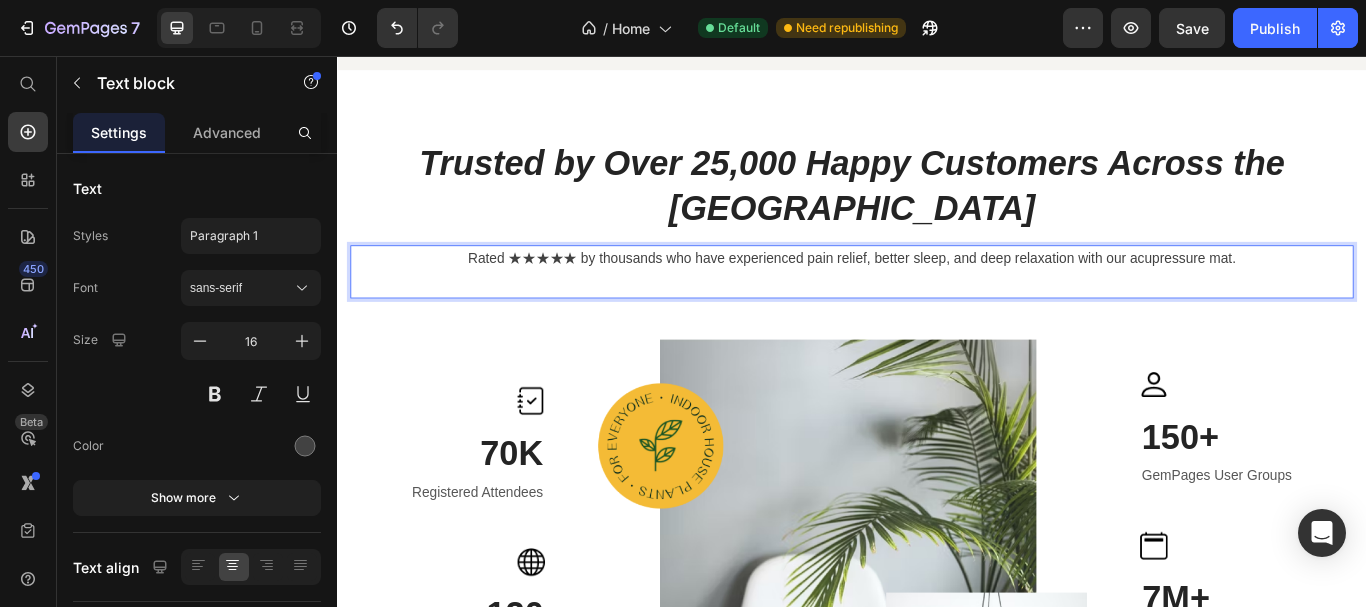 click on "Rated ★★★★★ by thousands who have experienced pain relief, better sleep, and deep relaxation with our acupressure mat." at bounding box center [937, 293] 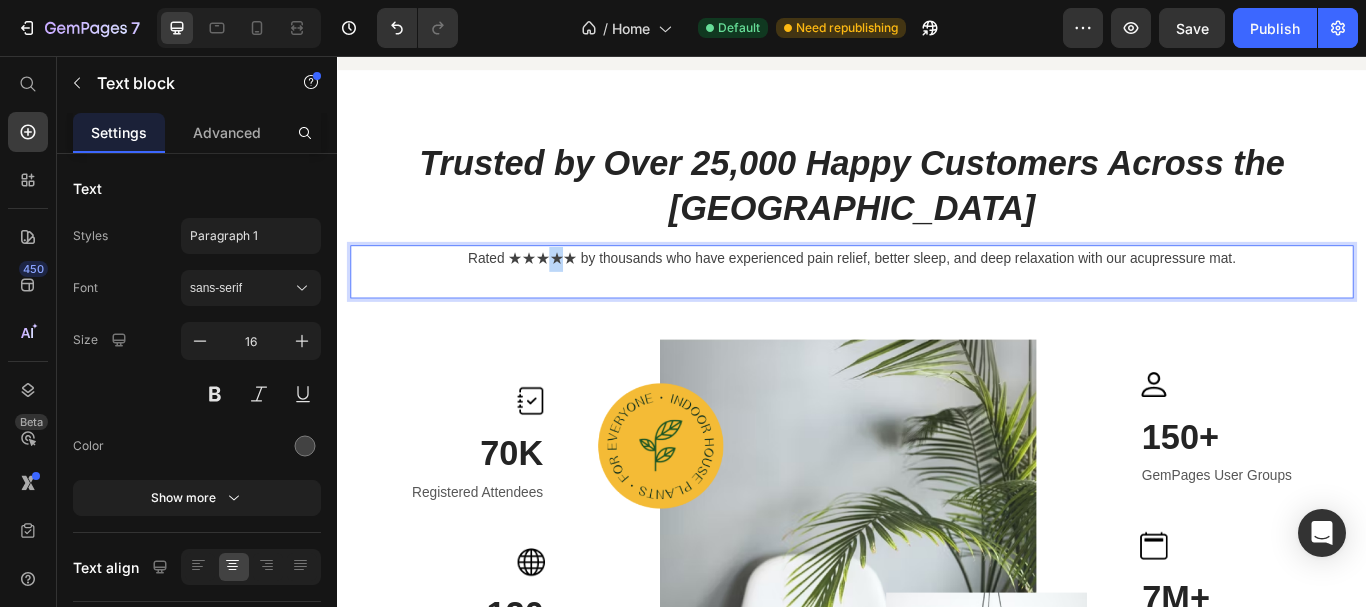 click on "Rated ★★★★★ by thousands who have experienced pain relief, better sleep, and deep relaxation with our acupressure mat." at bounding box center (937, 293) 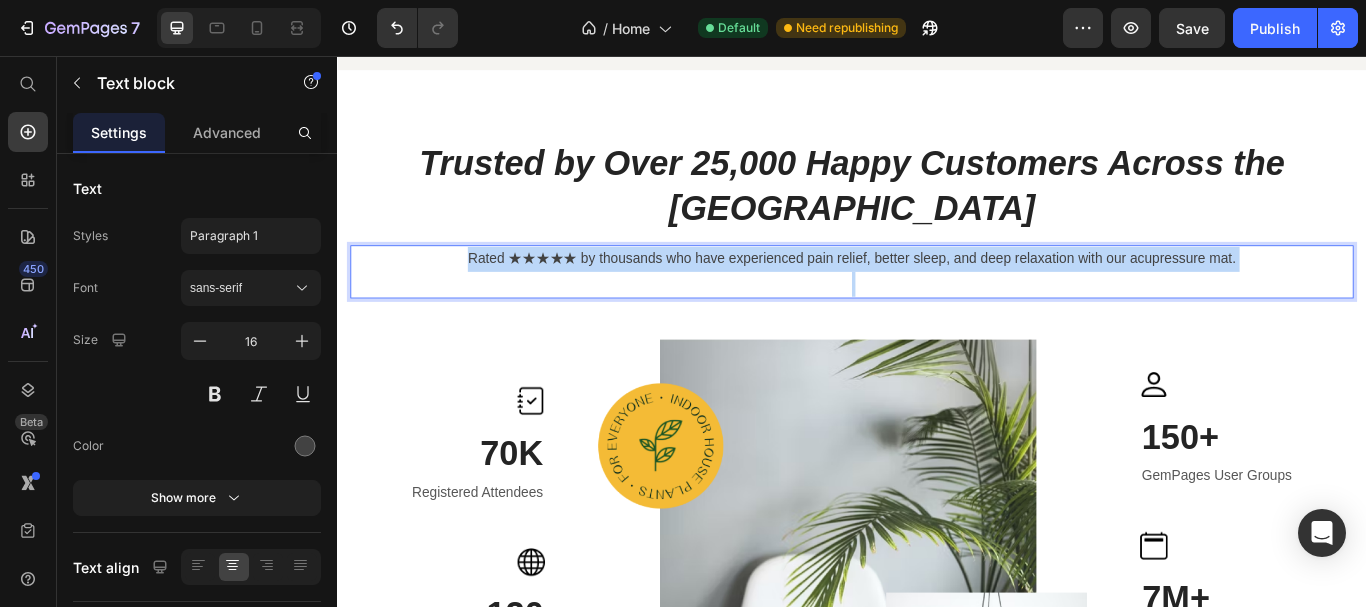 click on "Rated ★★★★★ by thousands who have experienced pain relief, better sleep, and deep relaxation with our acupressure mat." at bounding box center (937, 293) 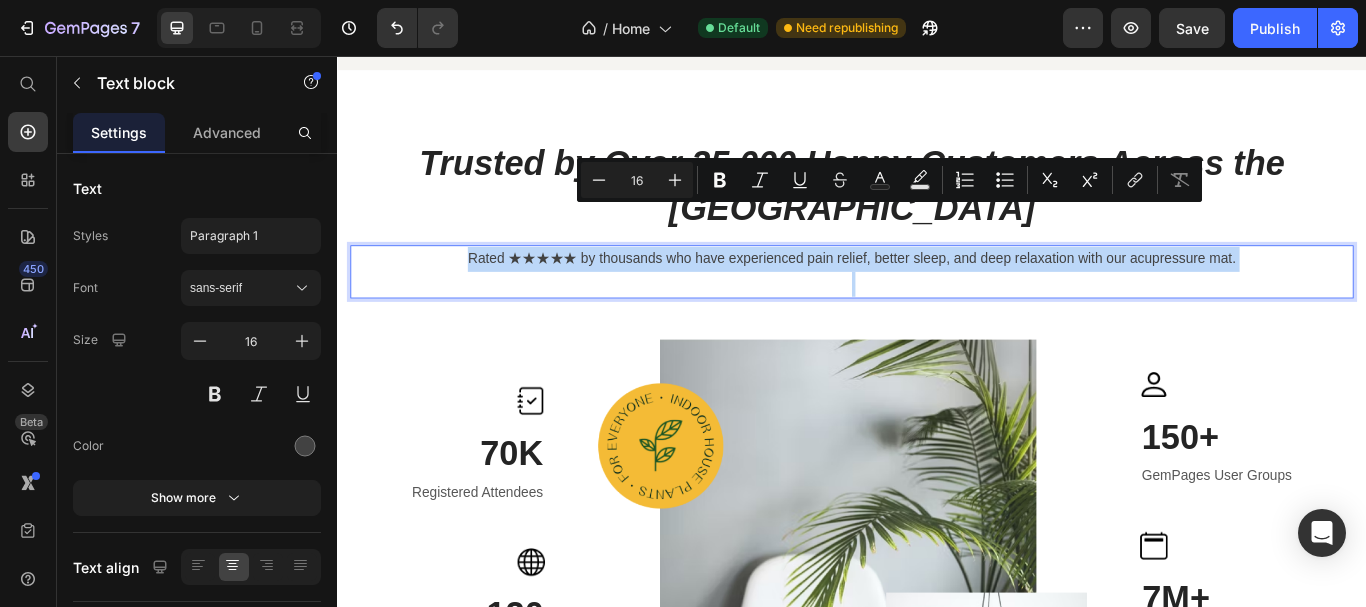 click on "Rated ★★★★★ by thousands who have experienced pain relief, better sleep, and deep relaxation with our acupressure mat." at bounding box center (937, 293) 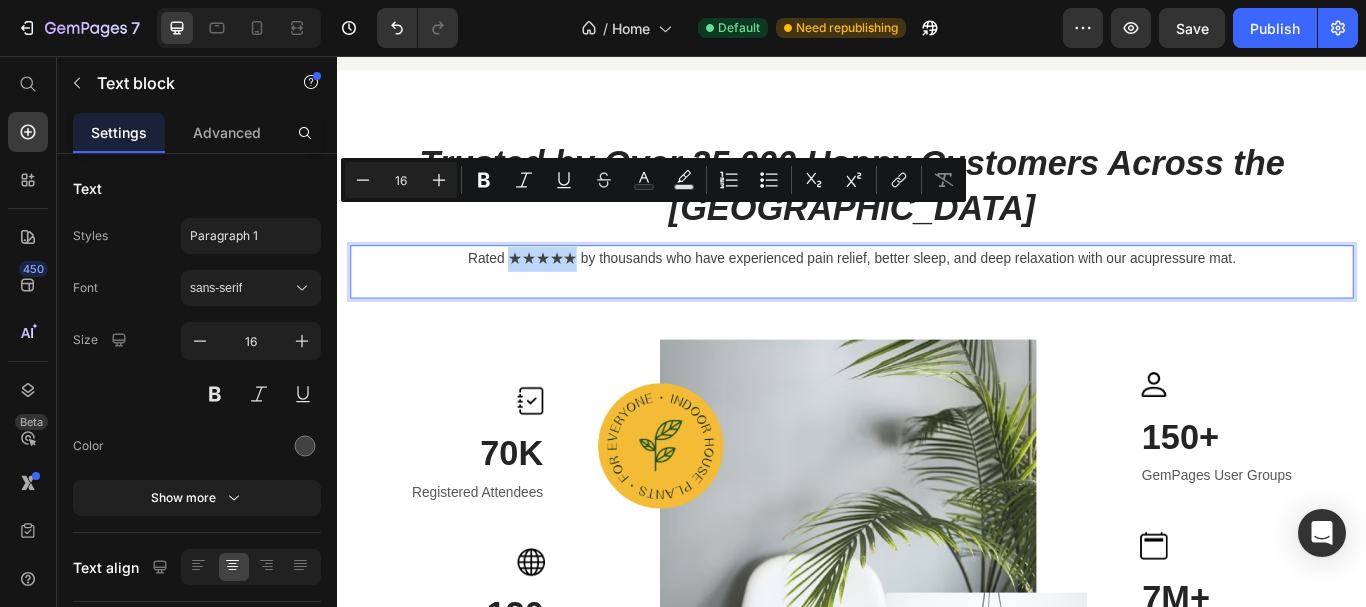 drag, startPoint x: 602, startPoint y: 244, endPoint x: 539, endPoint y: 246, distance: 63.03174 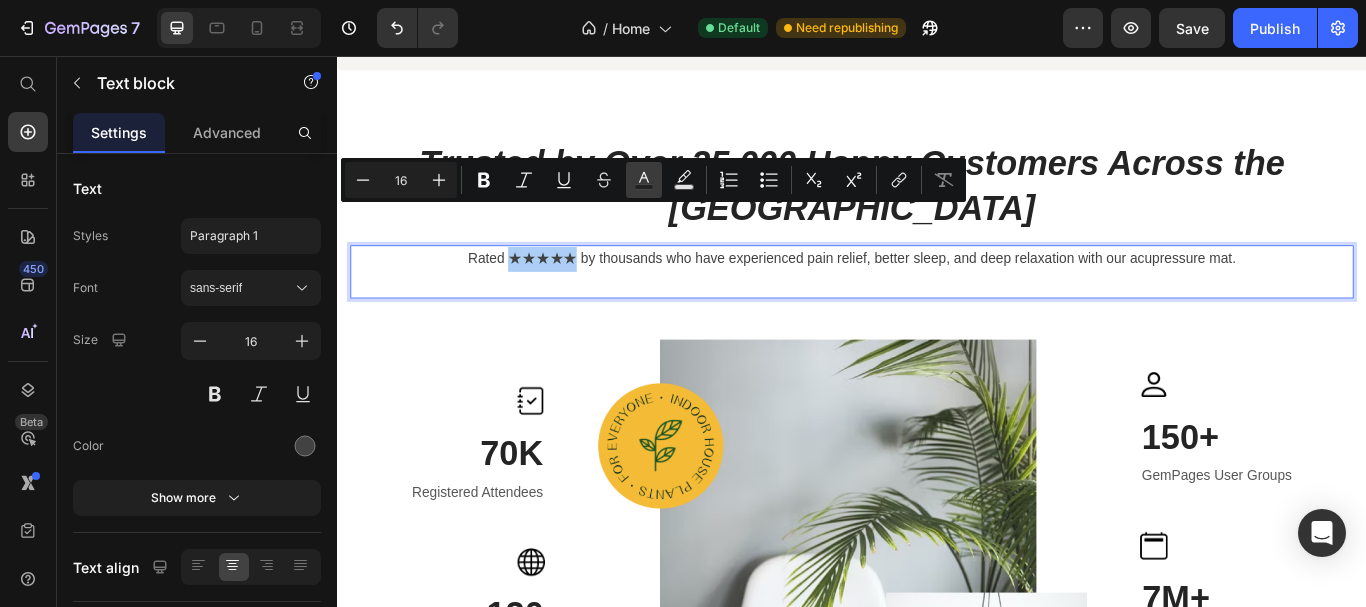 click on "Text Color" at bounding box center (644, 180) 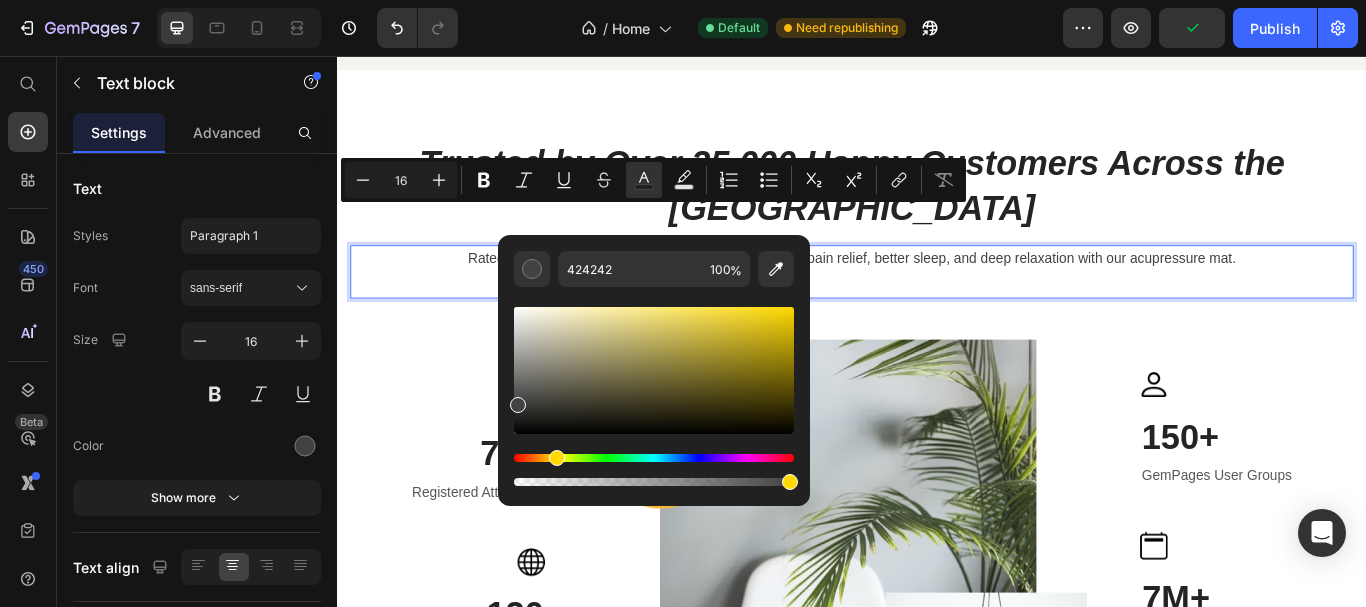 click at bounding box center [654, 458] 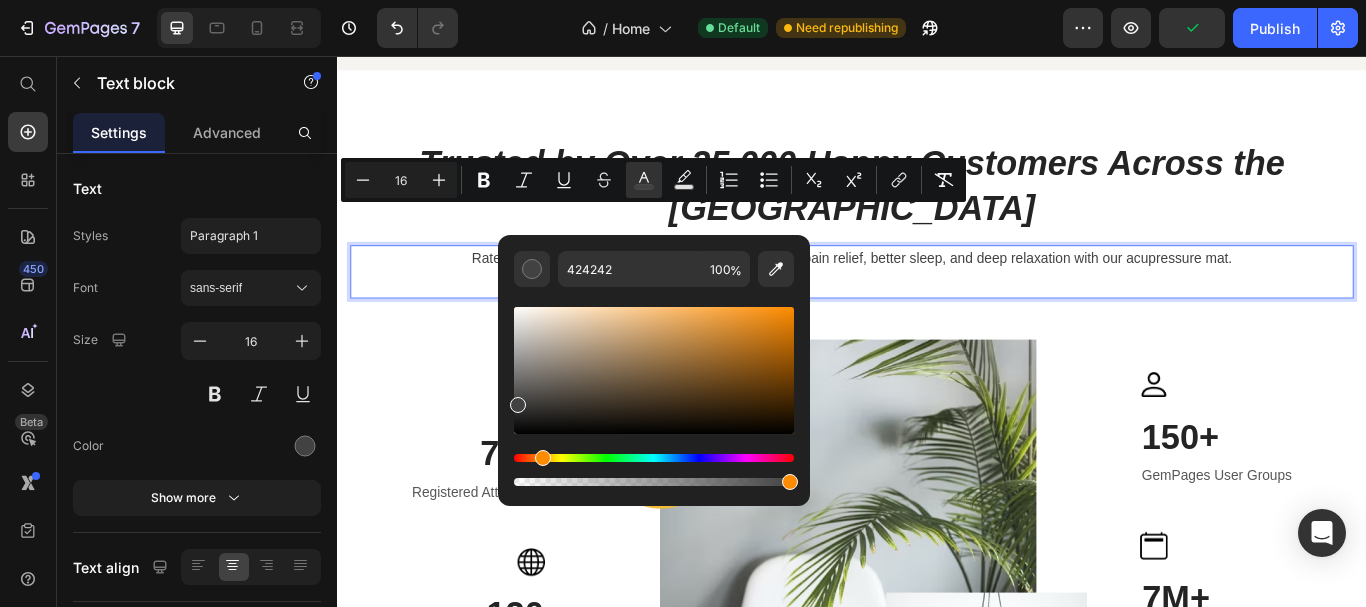 drag, startPoint x: 554, startPoint y: 459, endPoint x: 540, endPoint y: 462, distance: 14.3178215 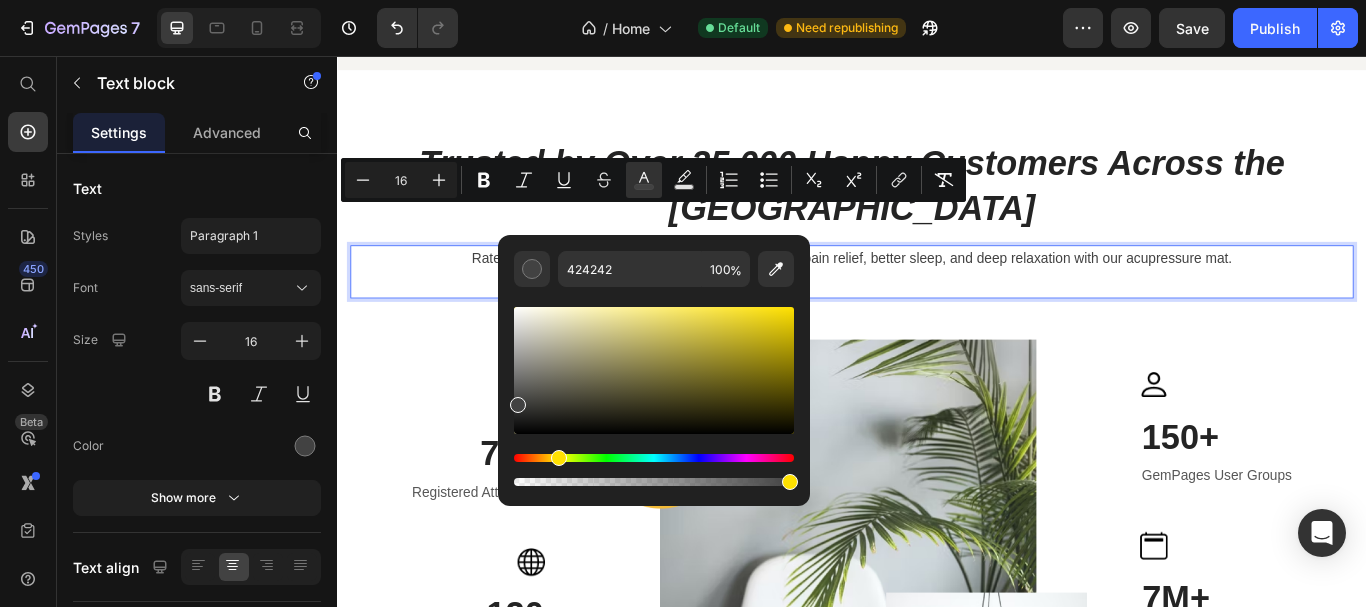 drag, startPoint x: 544, startPoint y: 462, endPoint x: 556, endPoint y: 462, distance: 12 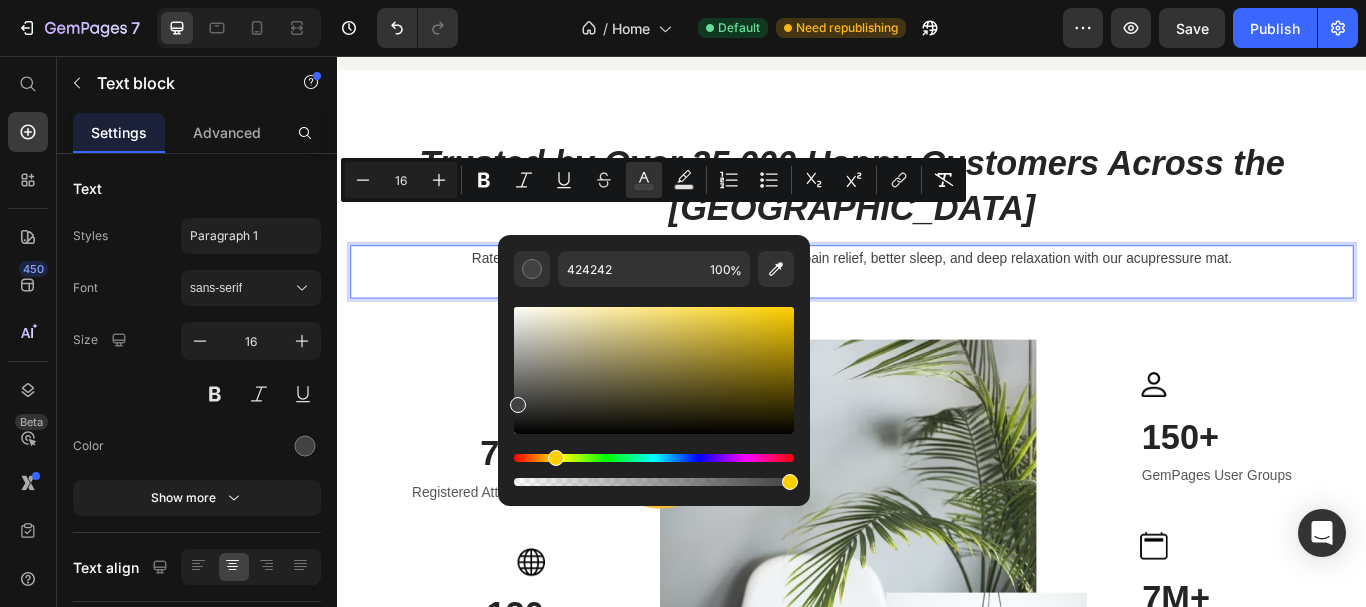 click at bounding box center [556, 458] 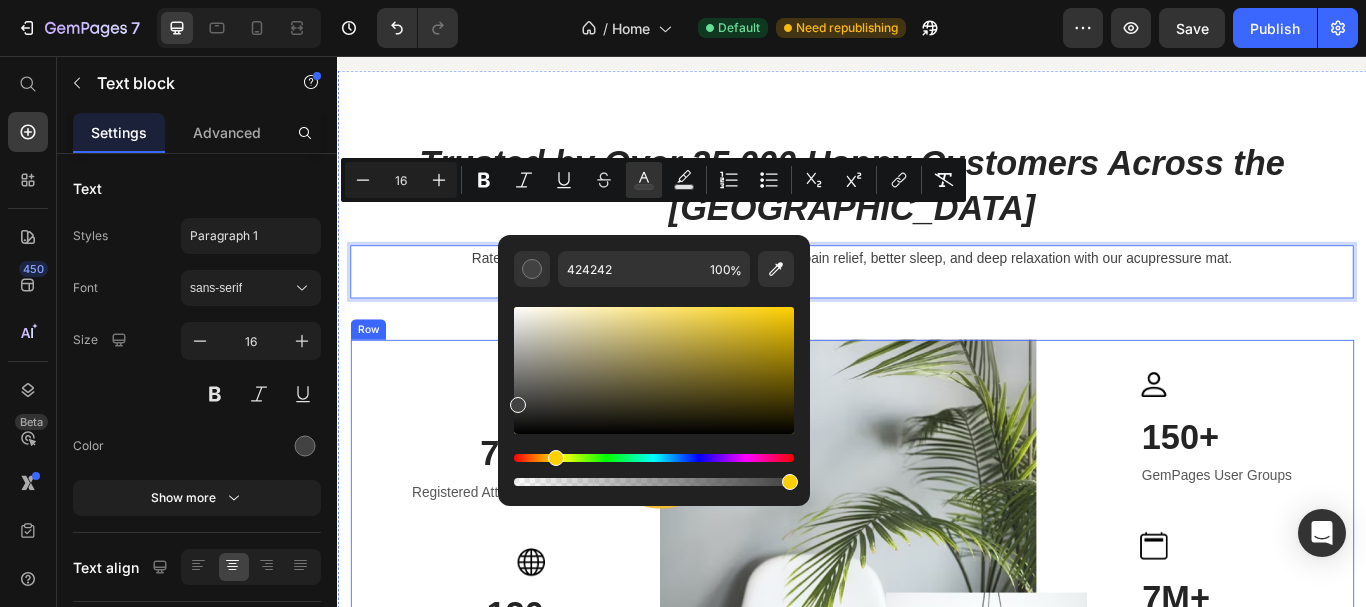 click on "Image 70K Heading Registered Attendees Text block Row Image 120 Heading Languages Text block Row Image 3.1M+ Heading Social Followers Text block Row" at bounding box center (500, 681) 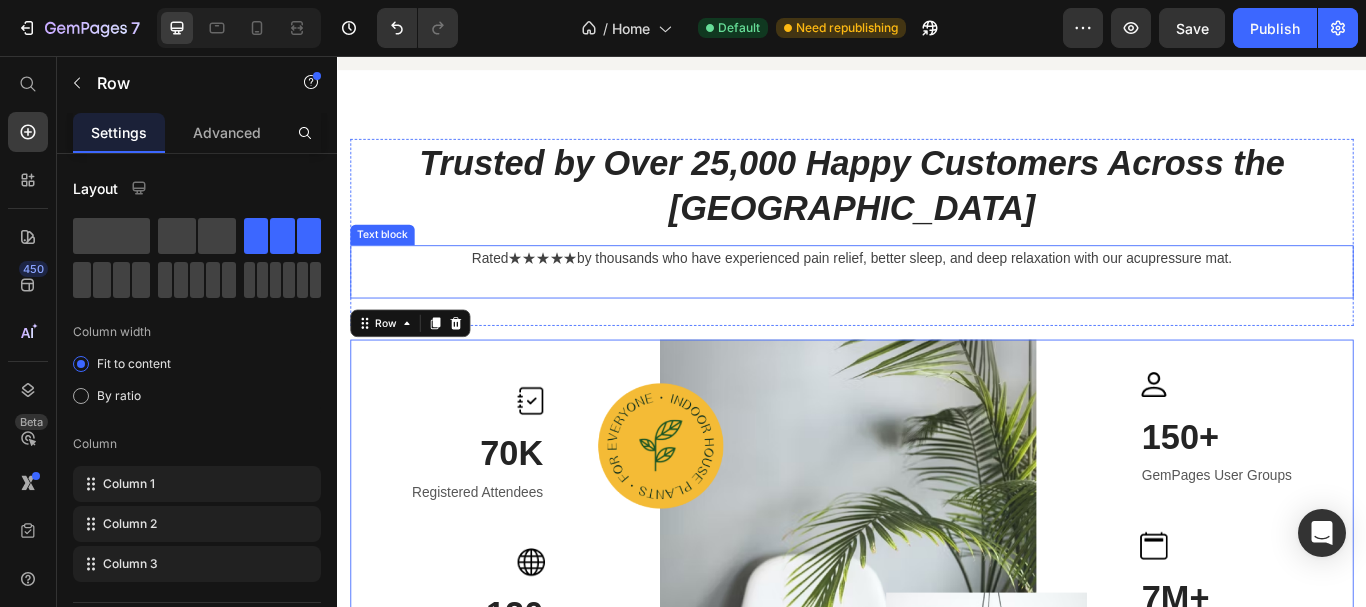 click on "★★★★★" at bounding box center [576, 292] 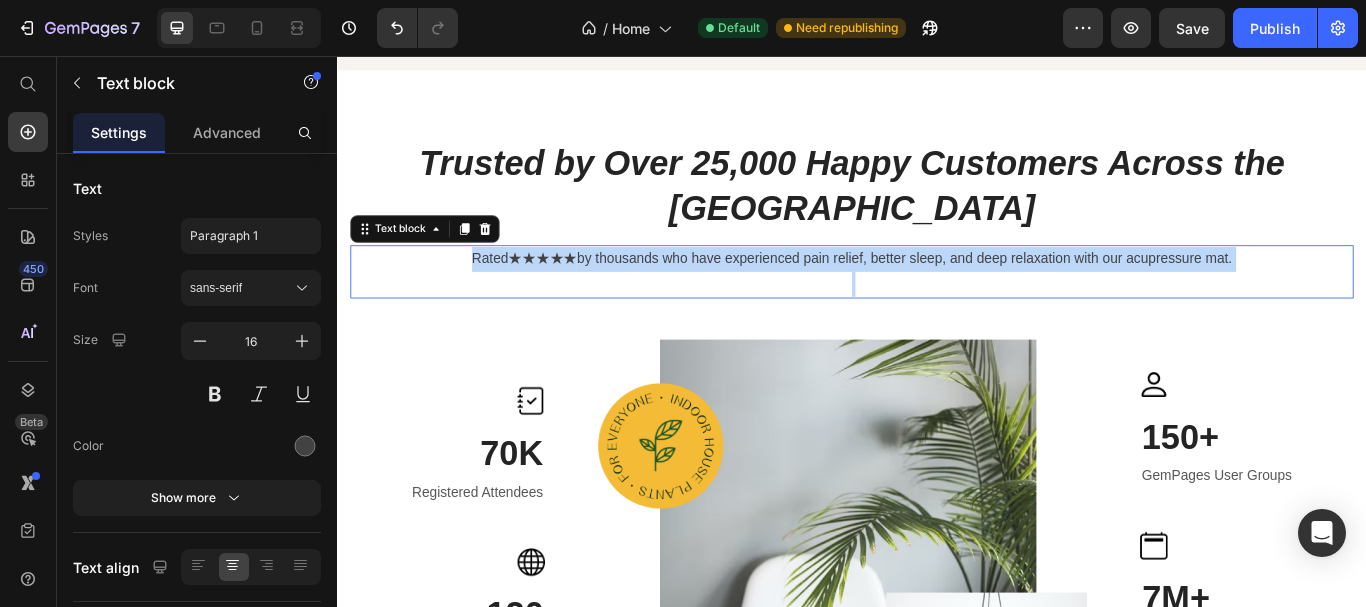 click on "★★★★★" at bounding box center (576, 292) 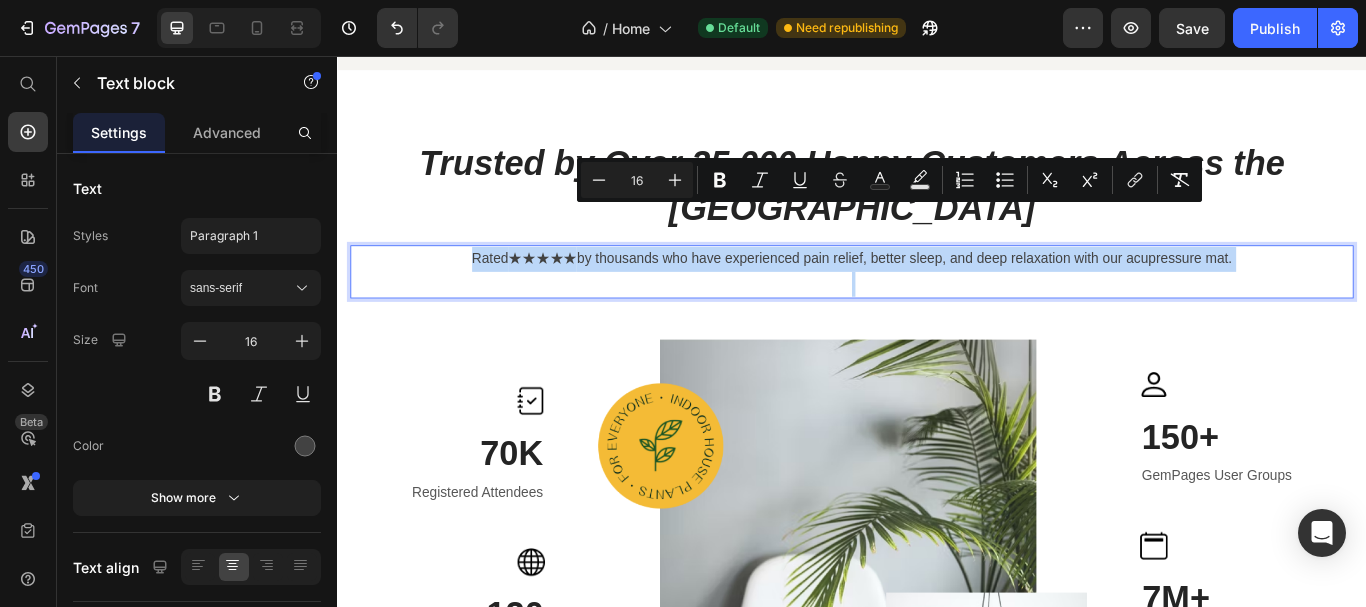 click on "★★★★★" at bounding box center [576, 292] 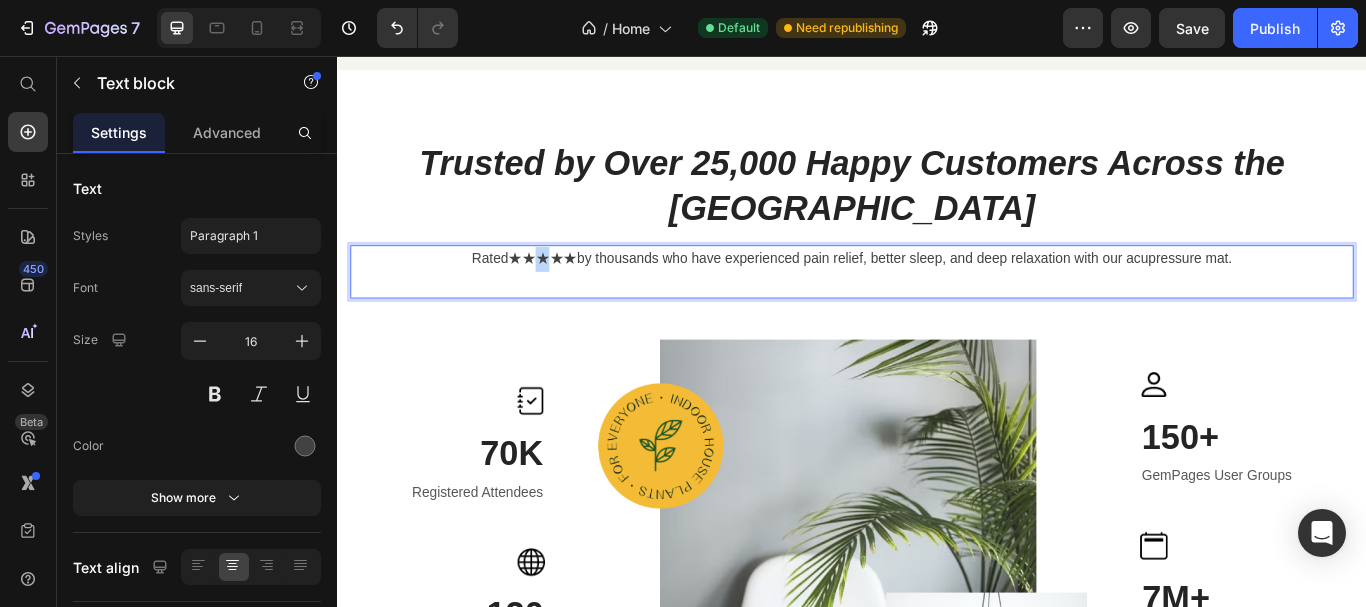 click on "★★★★★" at bounding box center [576, 292] 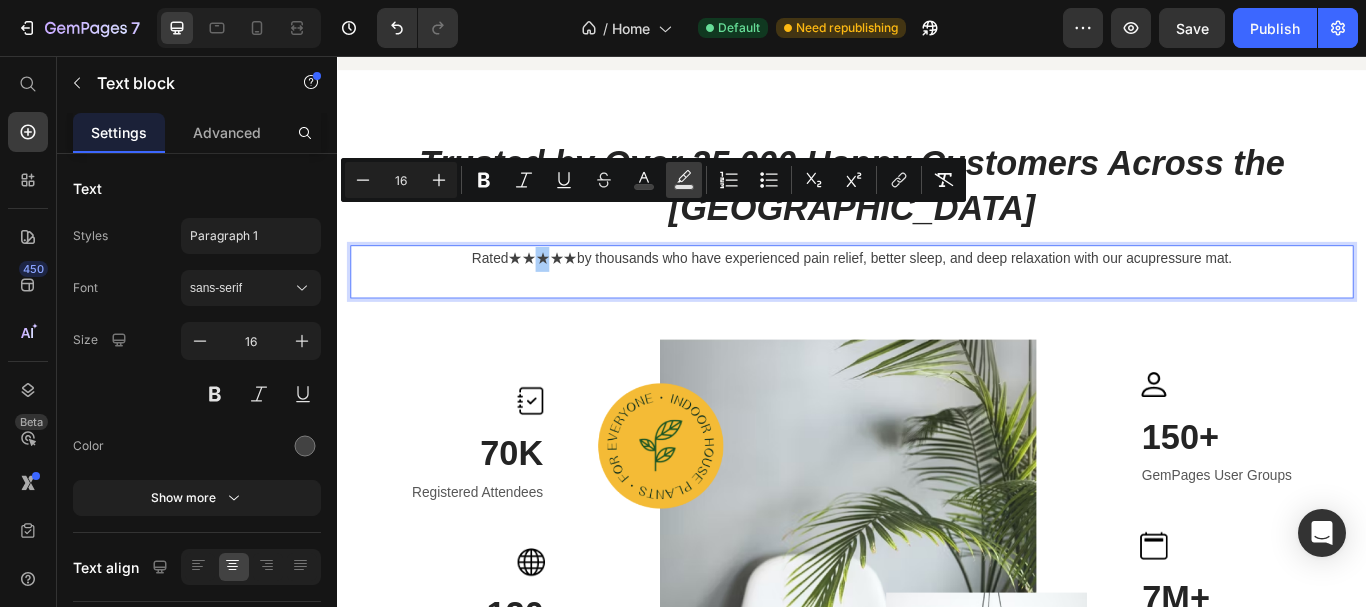 click 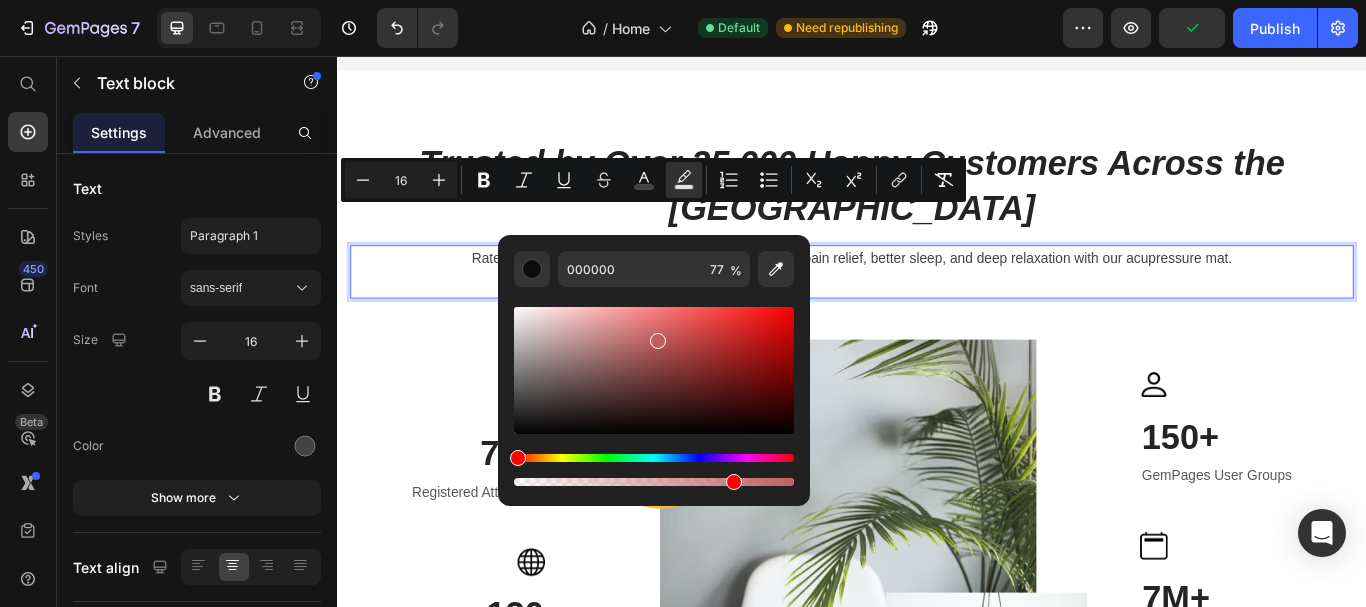 drag, startPoint x: 642, startPoint y: 327, endPoint x: 661, endPoint y: 340, distance: 23.021729 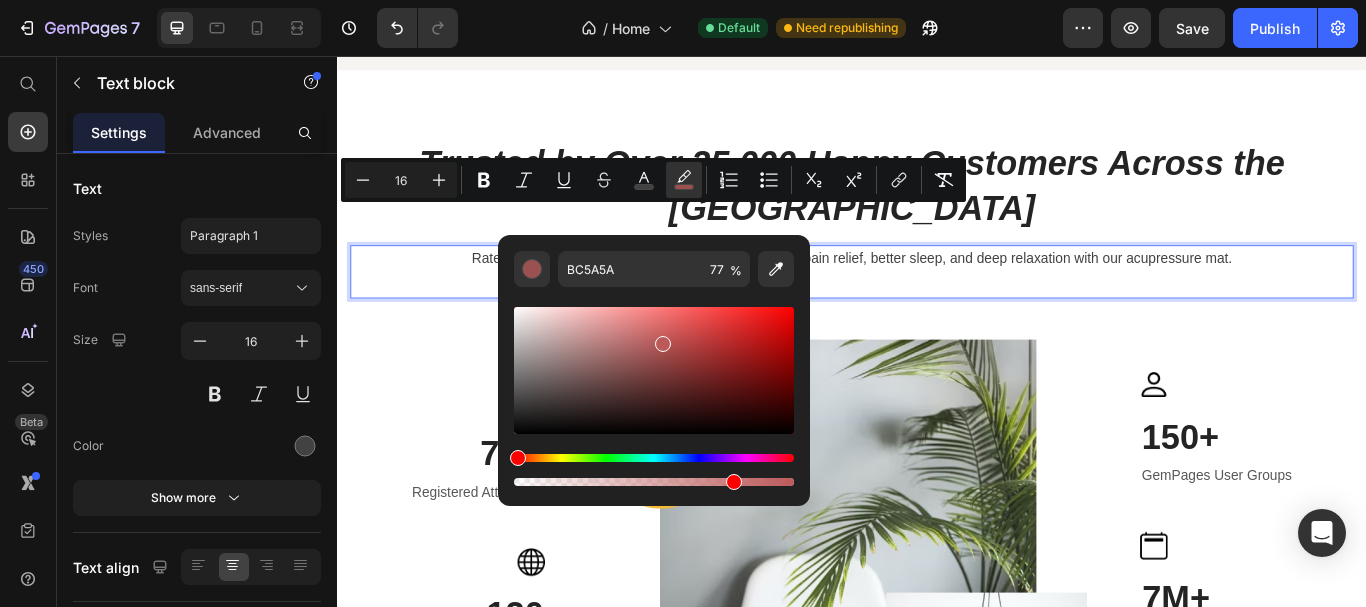 click at bounding box center (654, 370) 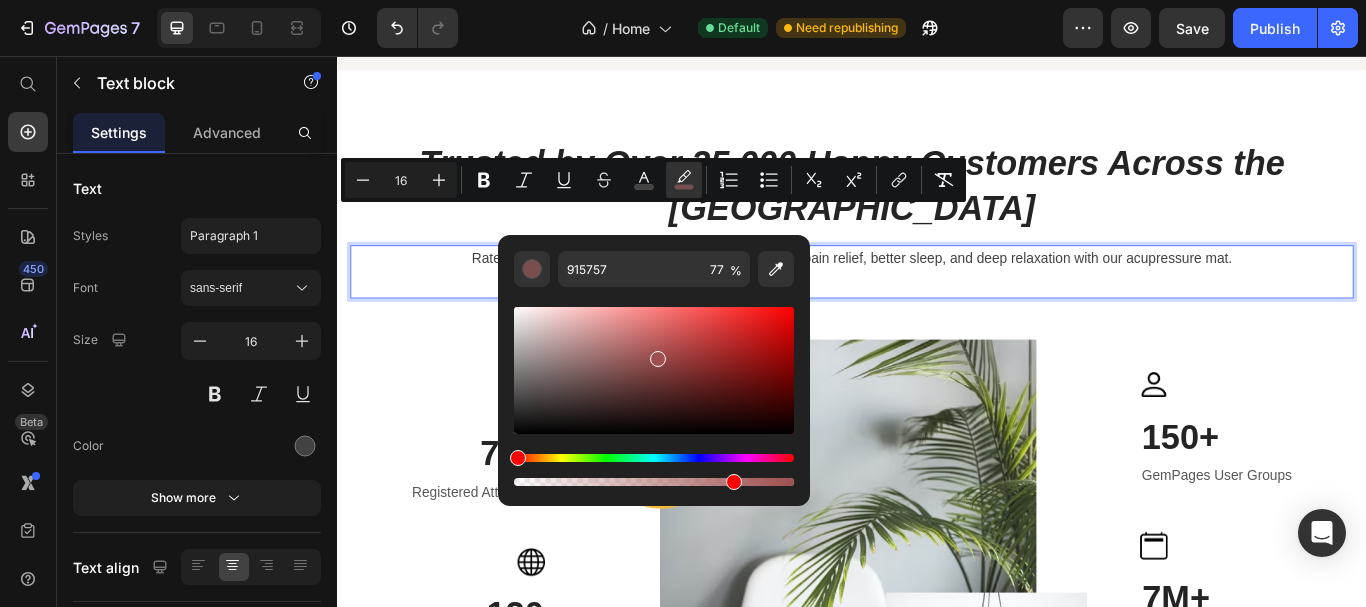 click at bounding box center (654, 370) 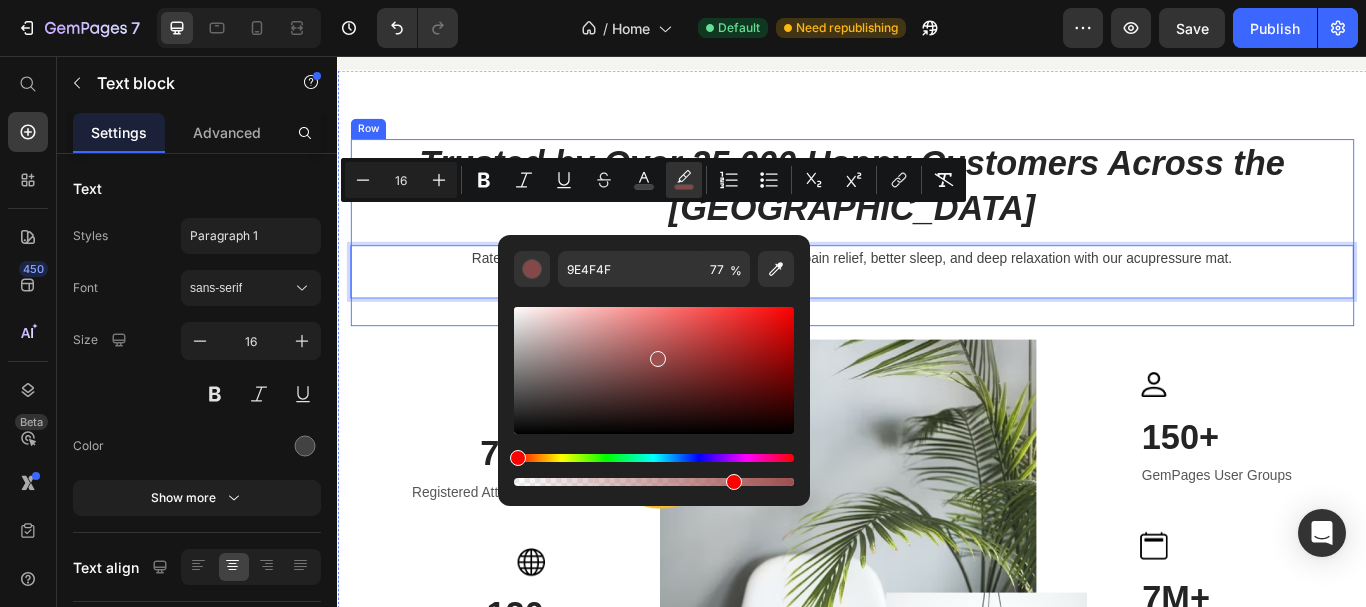 click on "⁠⁠⁠⁠⁠⁠⁠ Trusted by Over 25,000 Happy Customers Across the US Heading Rated  ★★ ★ ★★  by thousands who have experienced pain relief, better sleep, and deep relaxation with our acupressure mat. Text block   32" at bounding box center (937, 262) 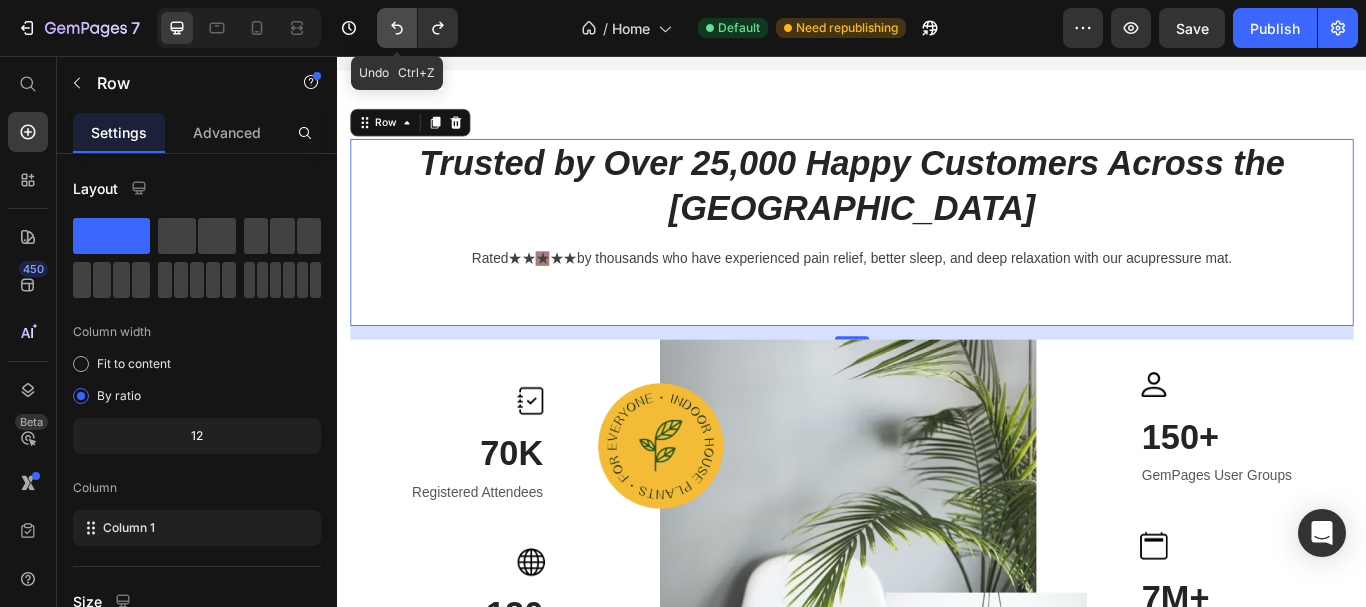 click 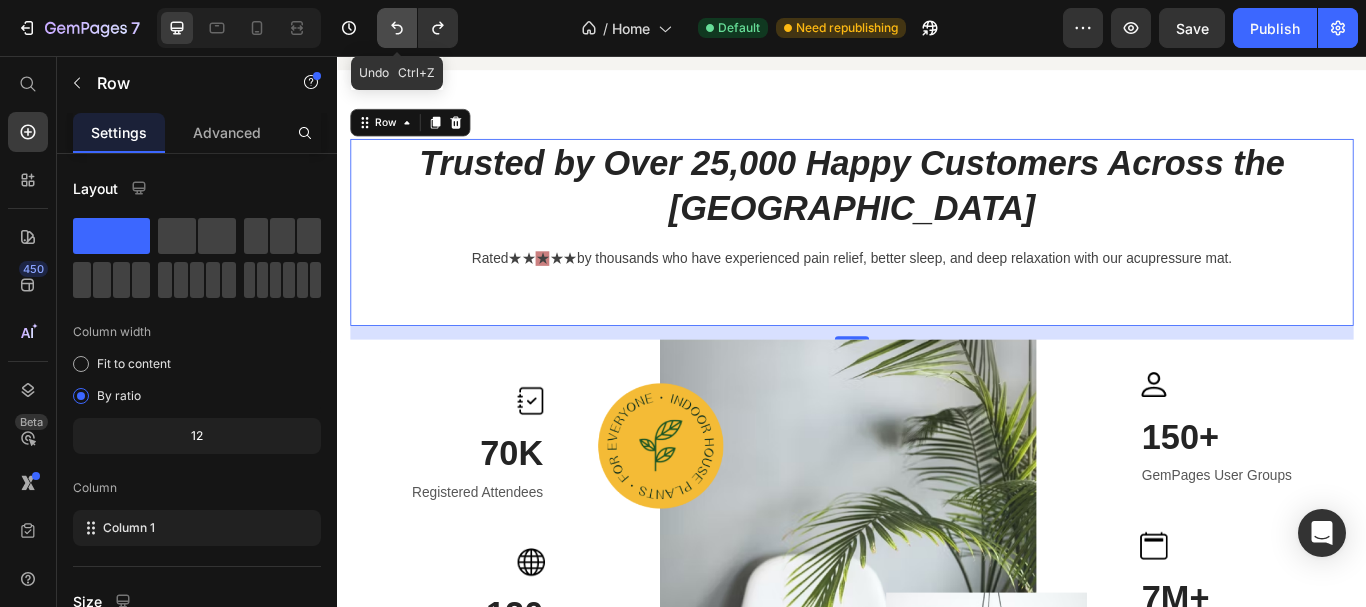 click 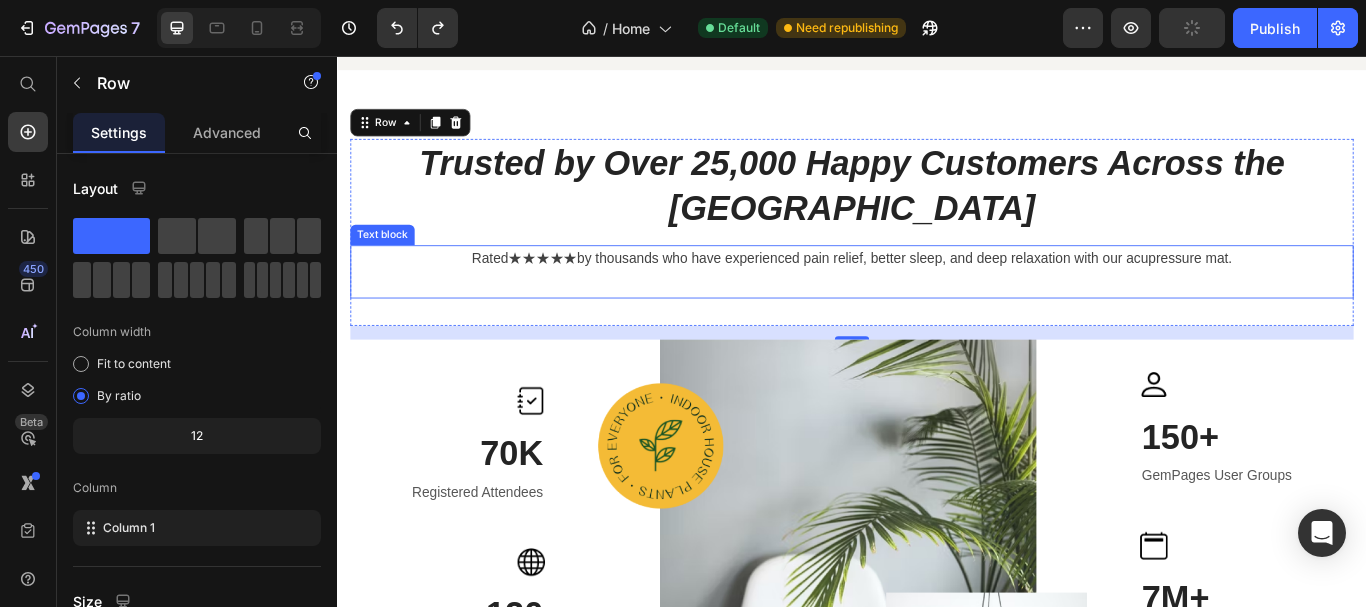 click on "Rated  ★★★★★  by thousands who have experienced pain relief, better sleep, and deep relaxation with our acupressure mat." at bounding box center [937, 293] 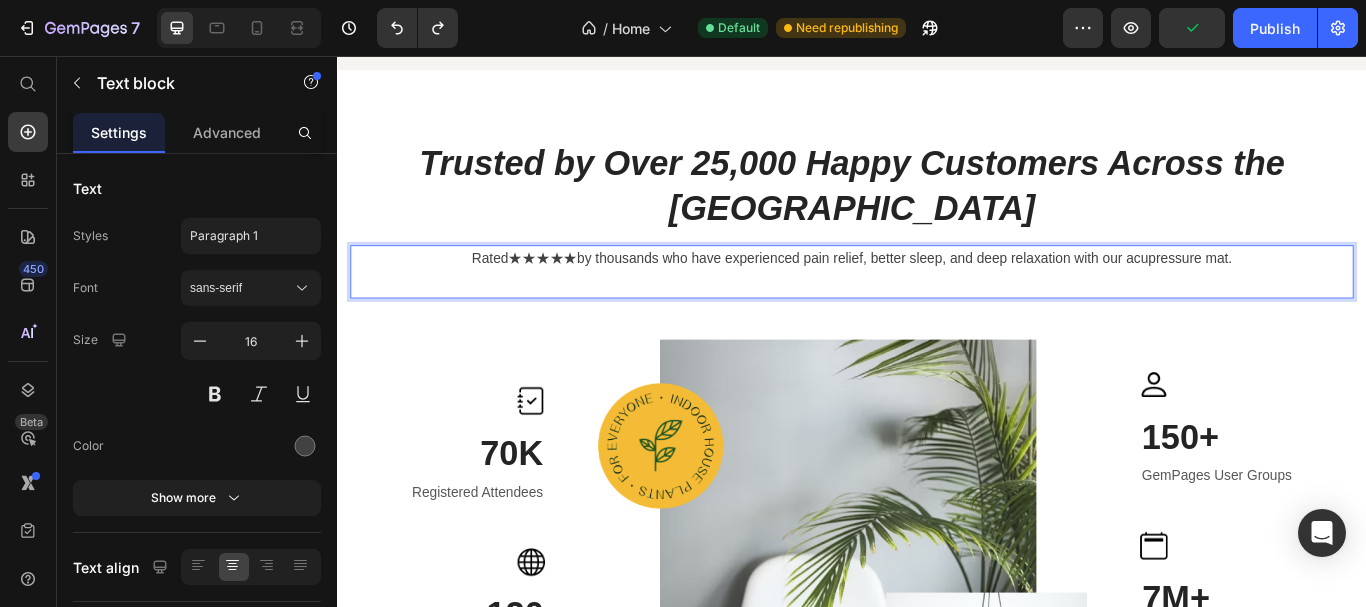 click on "Rated  ★★★★★  by thousands who have experienced pain relief, better sleep, and deep relaxation with our acupressure mat." at bounding box center [937, 293] 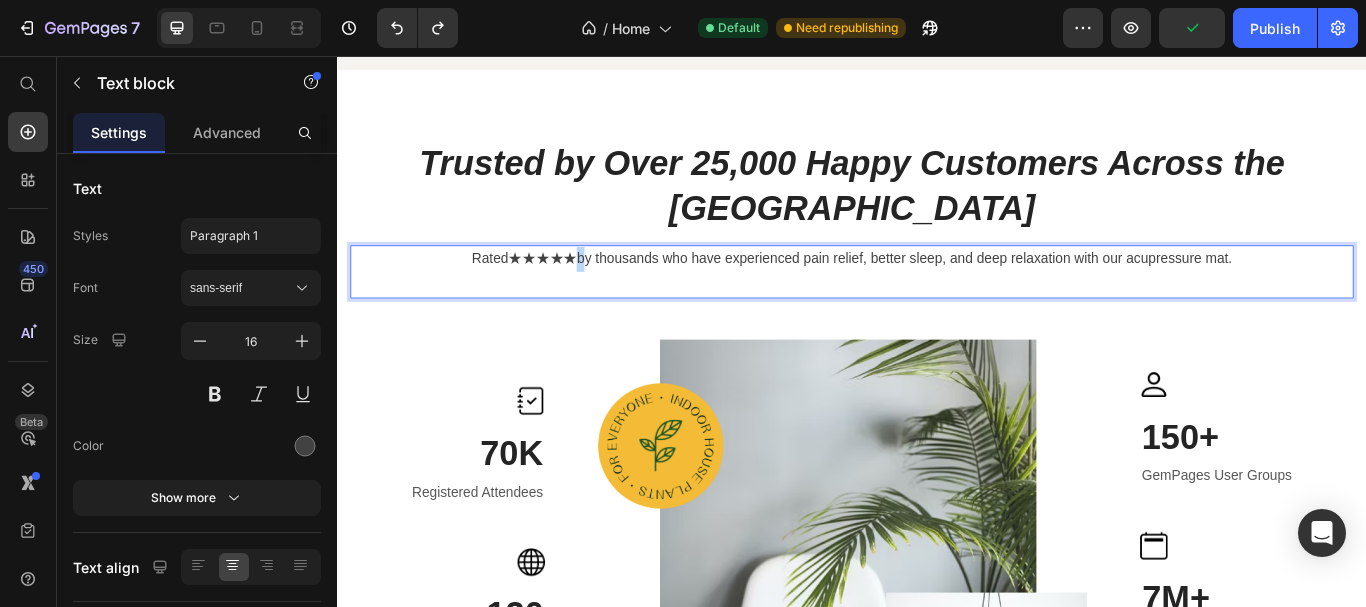 click on "Rated  ★★★★★  by thousands who have experienced pain relief, better sleep, and deep relaxation with our acupressure mat." at bounding box center [937, 293] 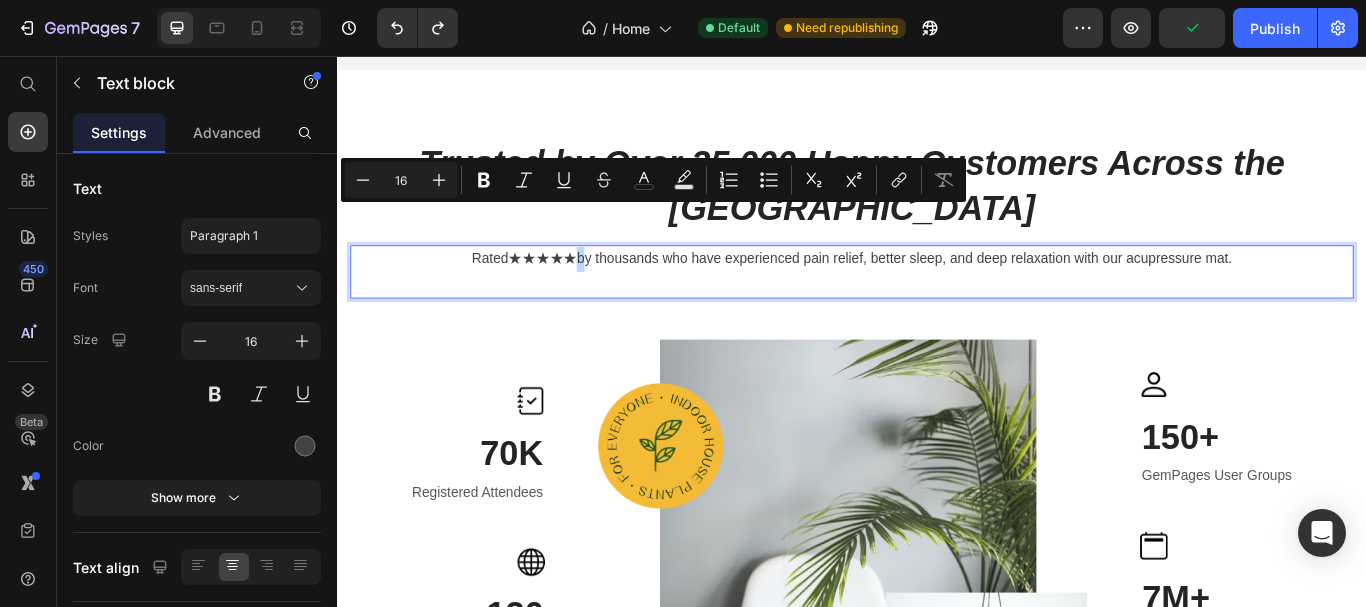 click on "Rated  ★★★★★  by thousands who have experienced pain relief, better sleep, and deep relaxation with our acupressure mat." at bounding box center [937, 293] 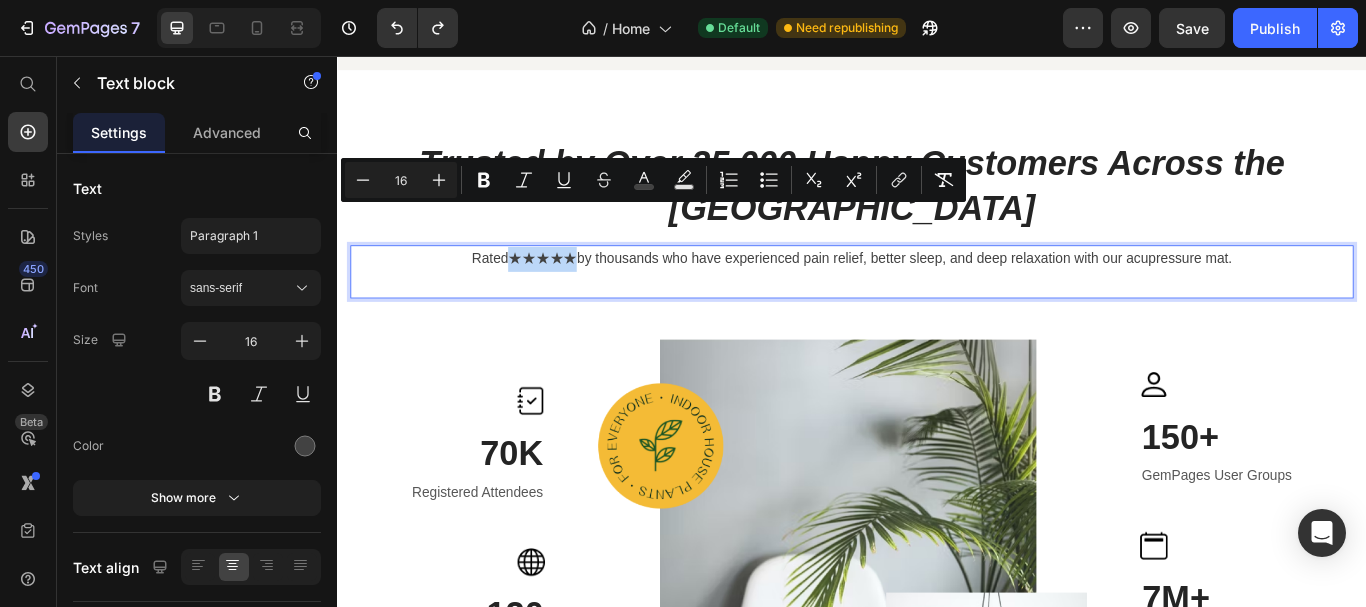 drag, startPoint x: 601, startPoint y: 240, endPoint x: 535, endPoint y: 246, distance: 66.27216 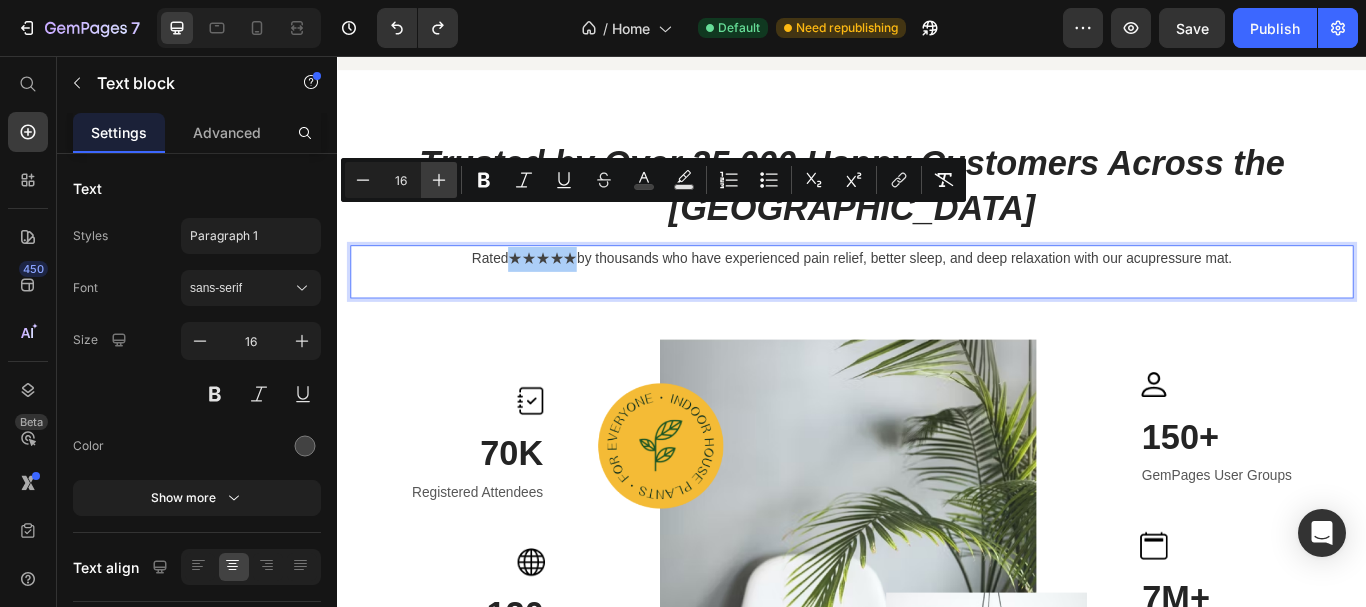 click 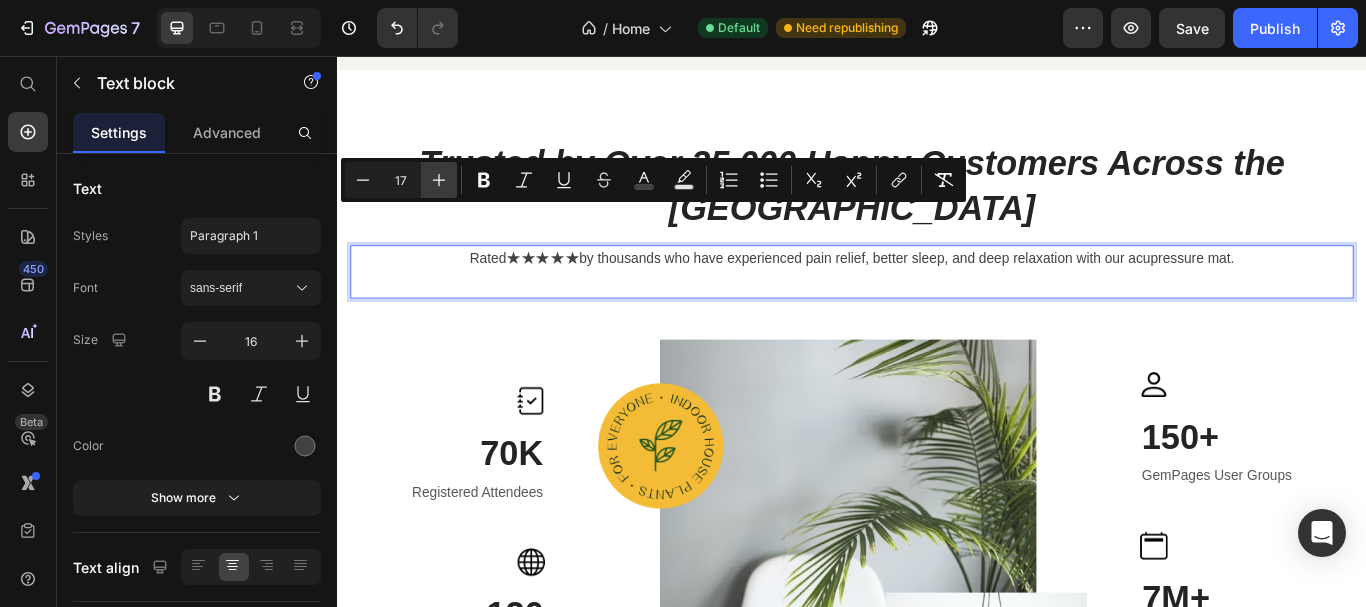 click 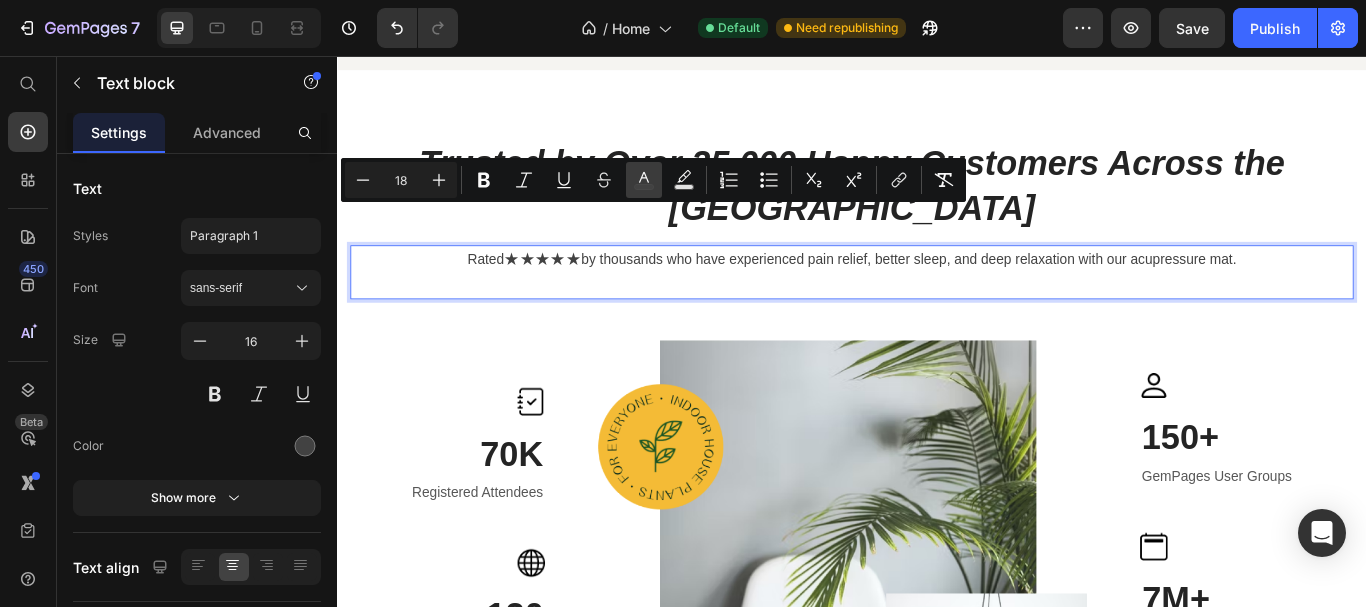 click 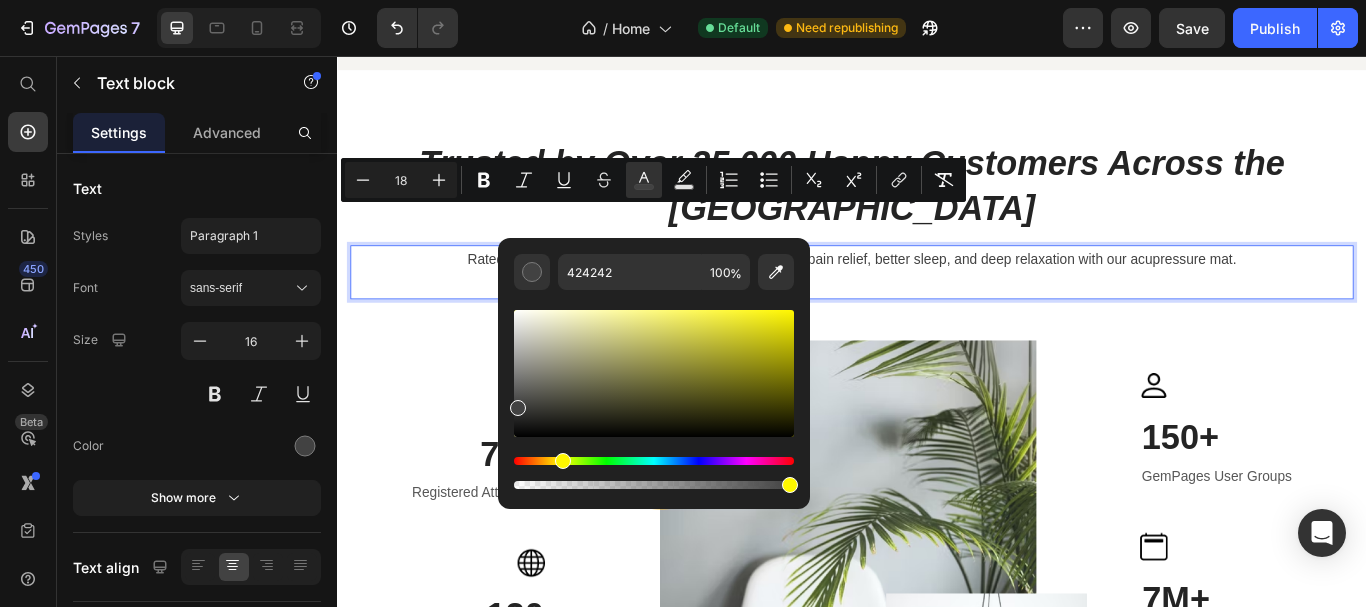 click at bounding box center [563, 461] 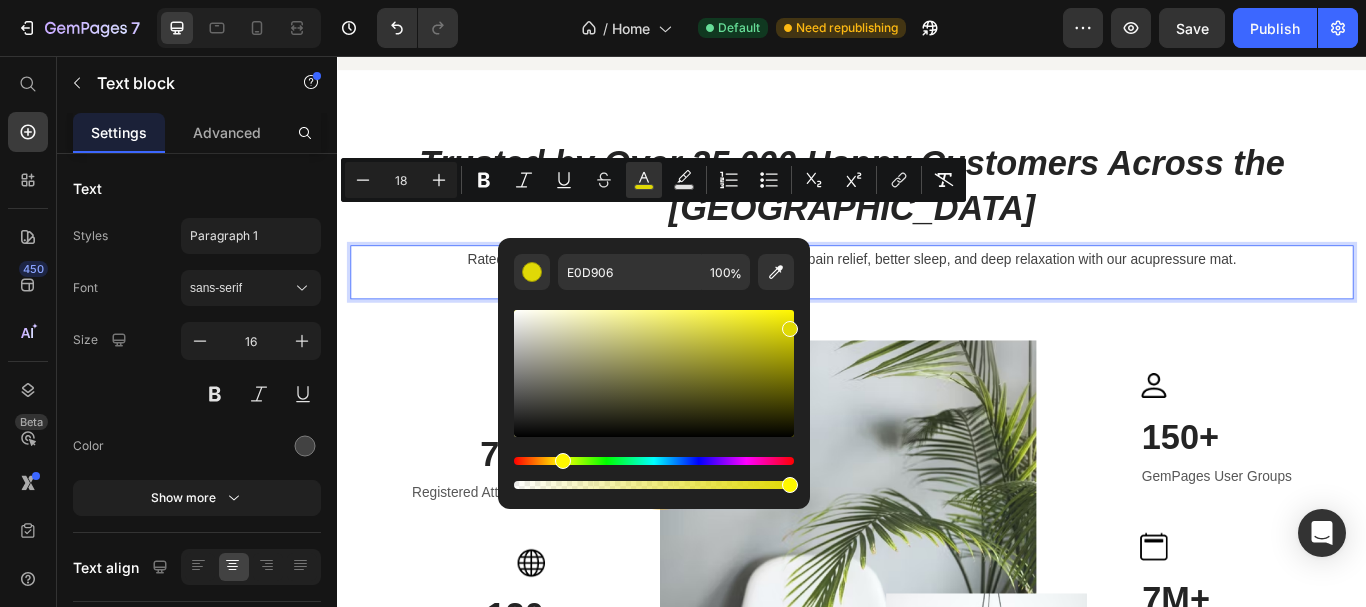 type on "E0D904" 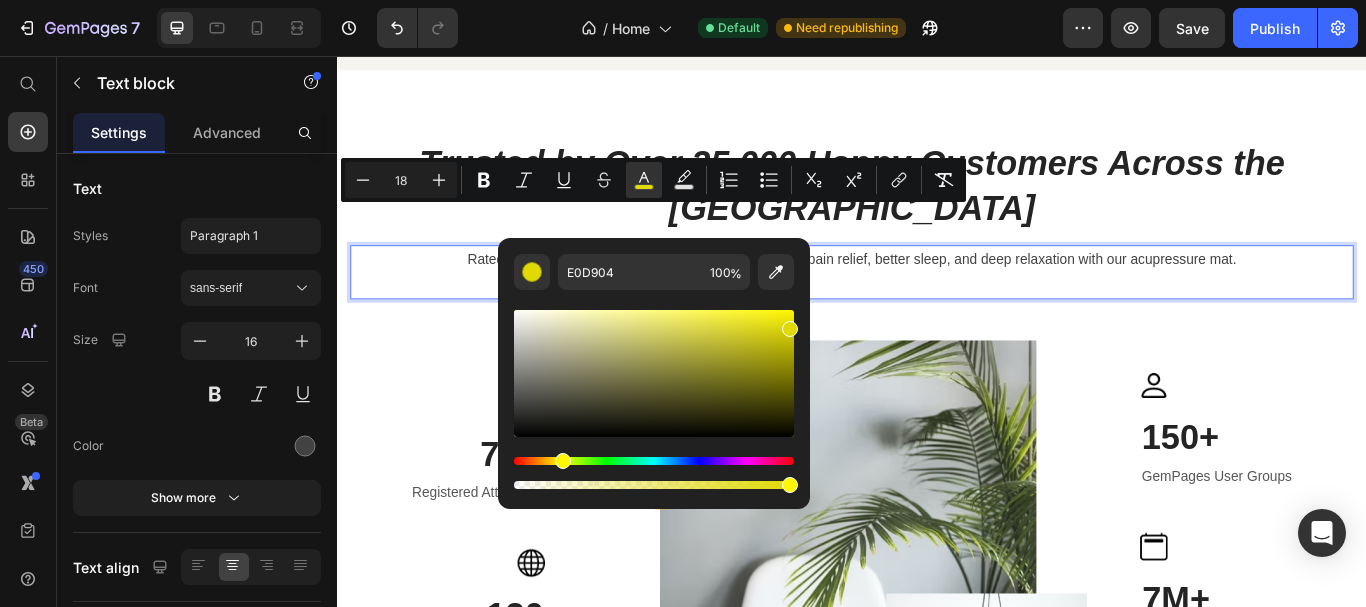 drag, startPoint x: 779, startPoint y: 316, endPoint x: 788, endPoint y: 324, distance: 12.0415945 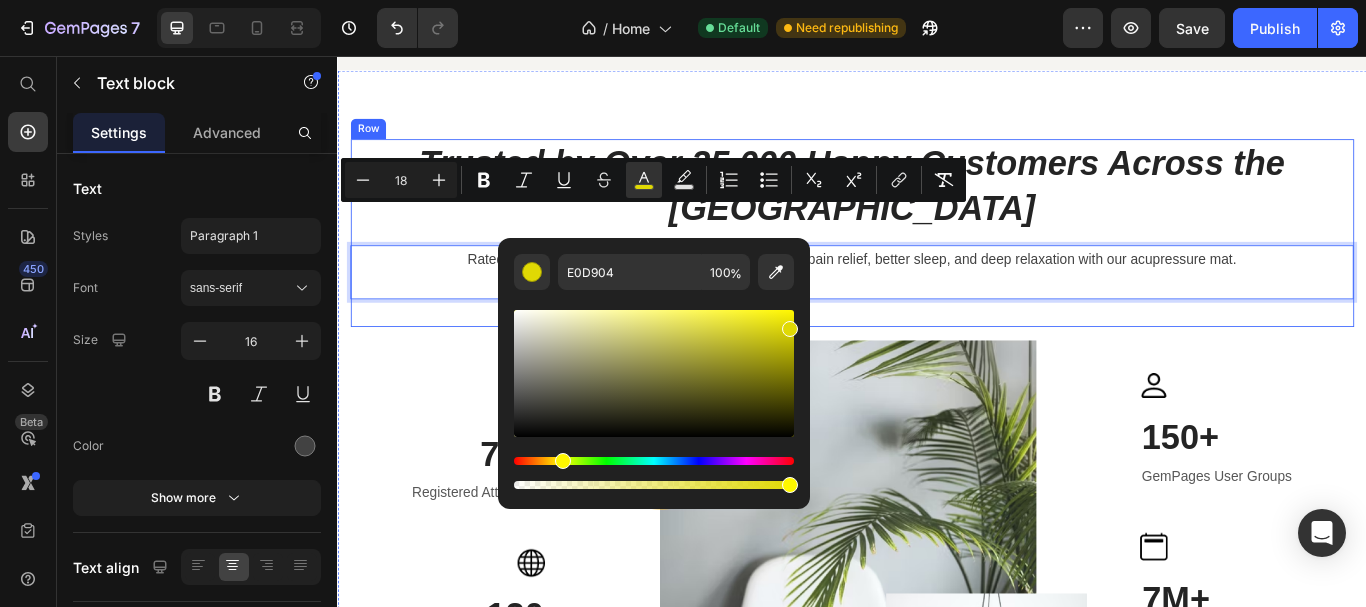 click on "⁠⁠⁠⁠⁠⁠⁠ Trusted by Over 25,000 Happy Customers Across the US Heading Rated  ★★★★★  by thousands who have experienced pain relief, better sleep, and deep relaxation with our acupressure mat. Text block   32" at bounding box center (937, 262) 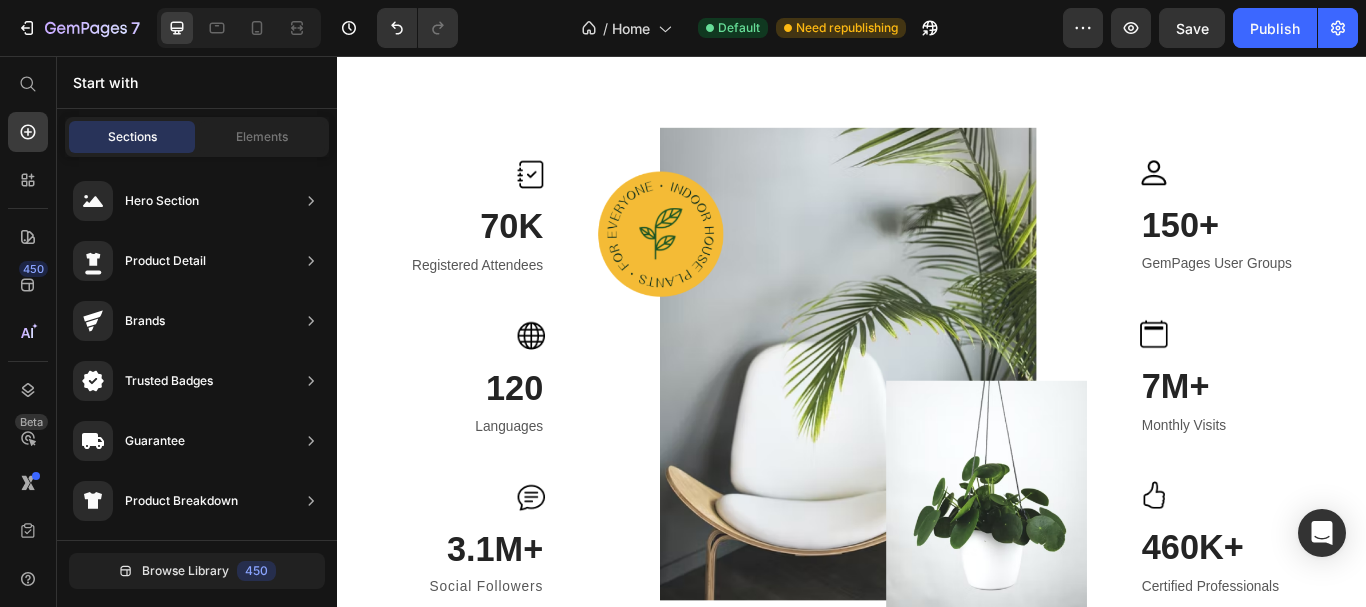 scroll, scrollTop: 1162, scrollLeft: 0, axis: vertical 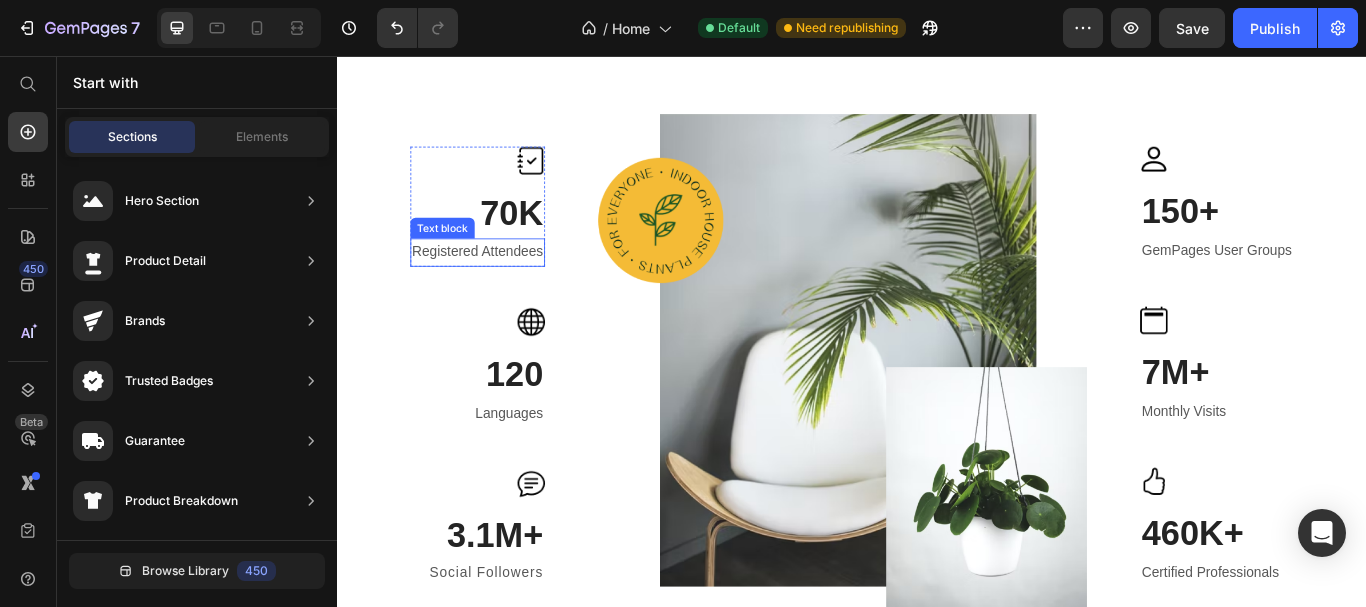 click on "Registered Attendees" at bounding box center (500, 285) 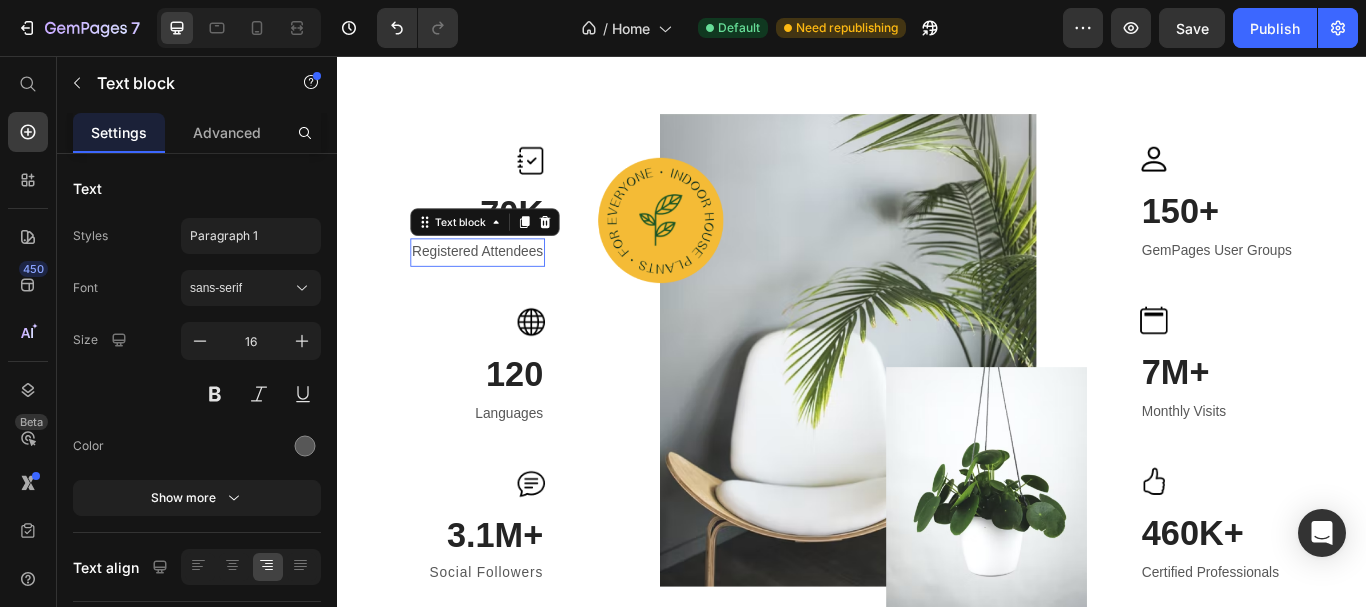 click on "Registered Attendees" at bounding box center (500, 285) 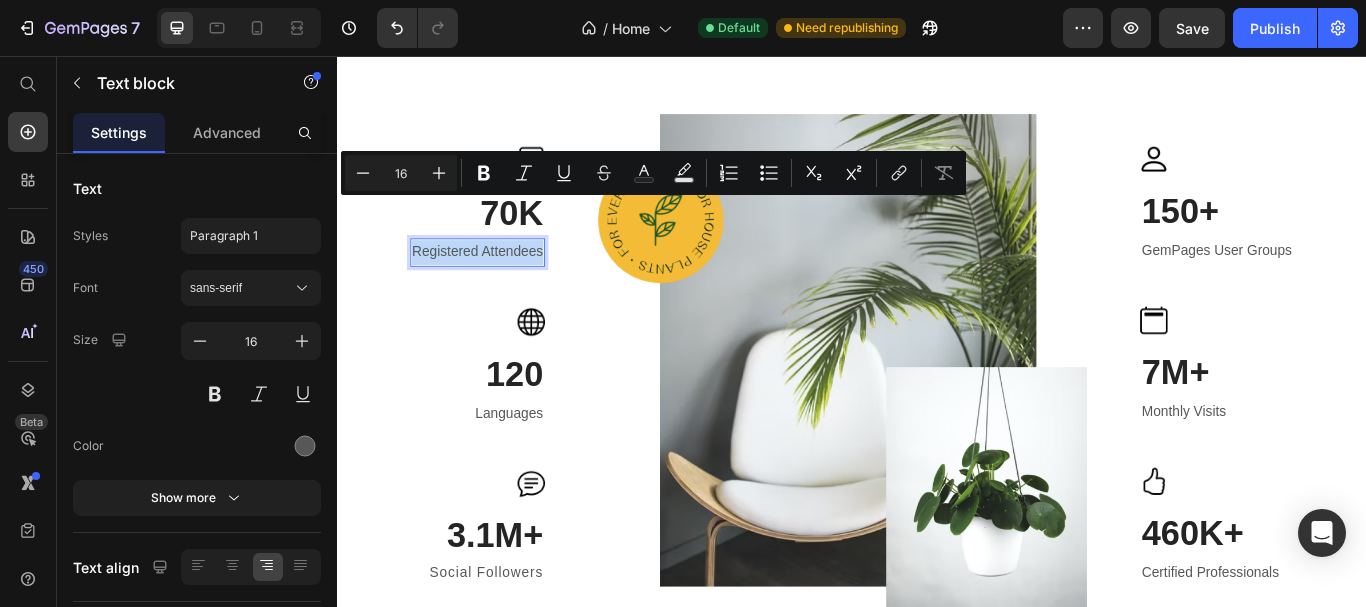 click on "Registered Attendees" at bounding box center [500, 285] 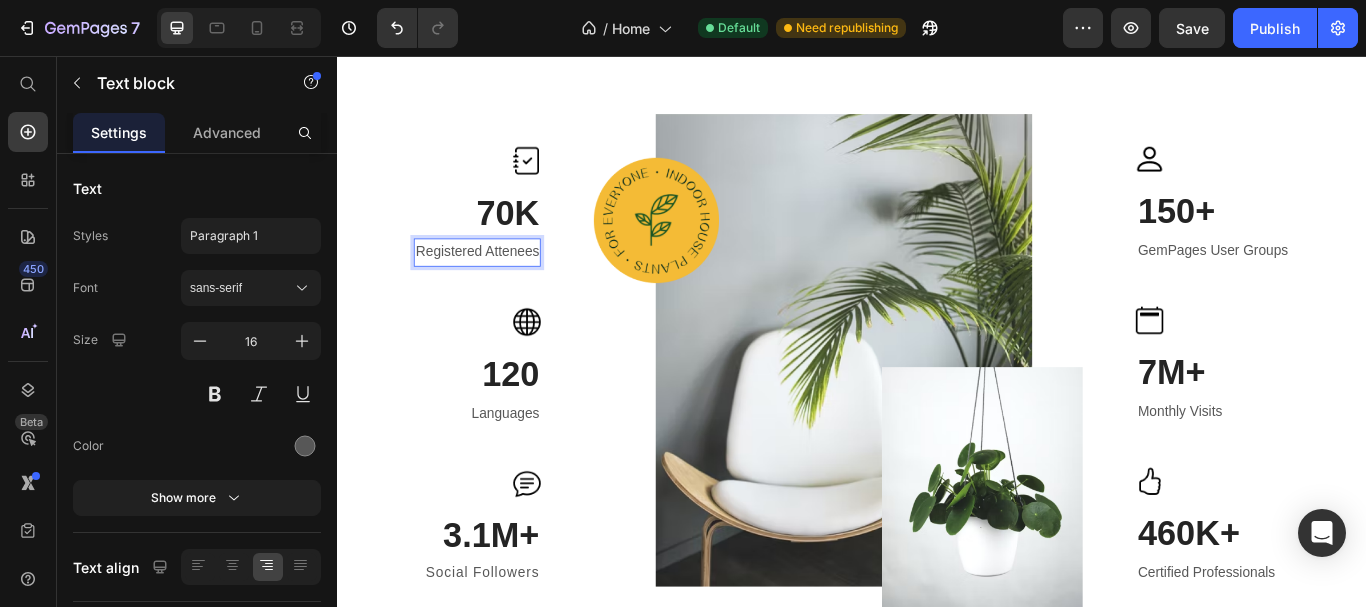 click on "Registered Attenees" at bounding box center [500, 285] 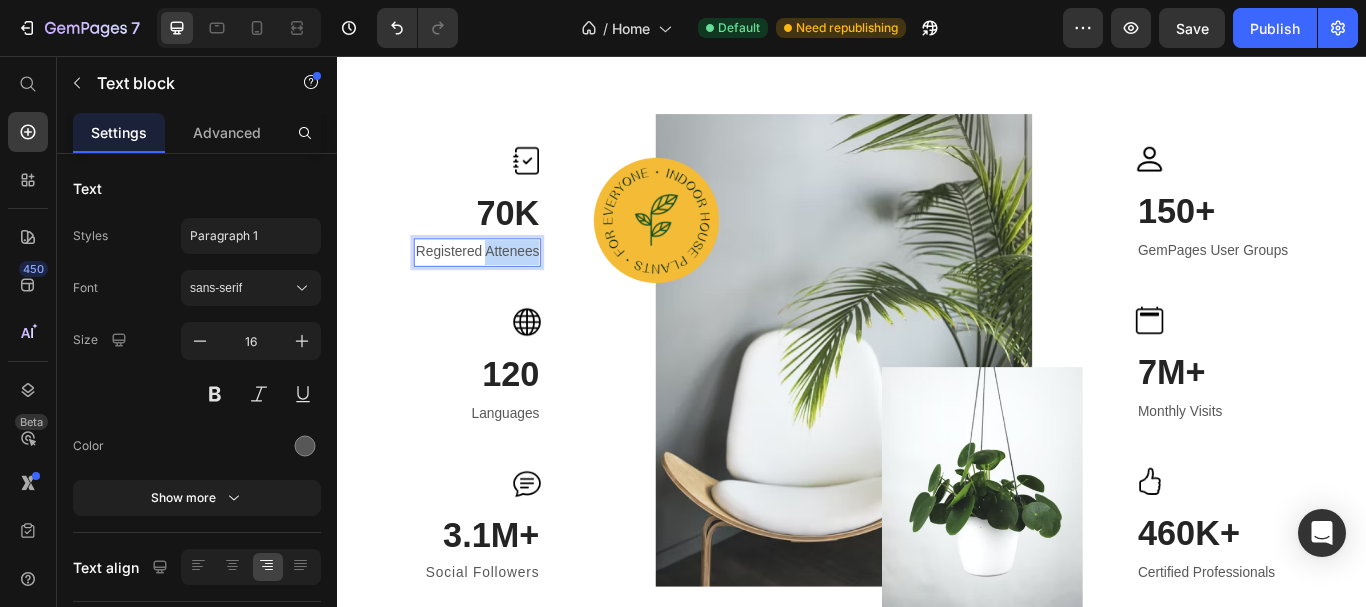 click on "Registered Attenees" at bounding box center (500, 285) 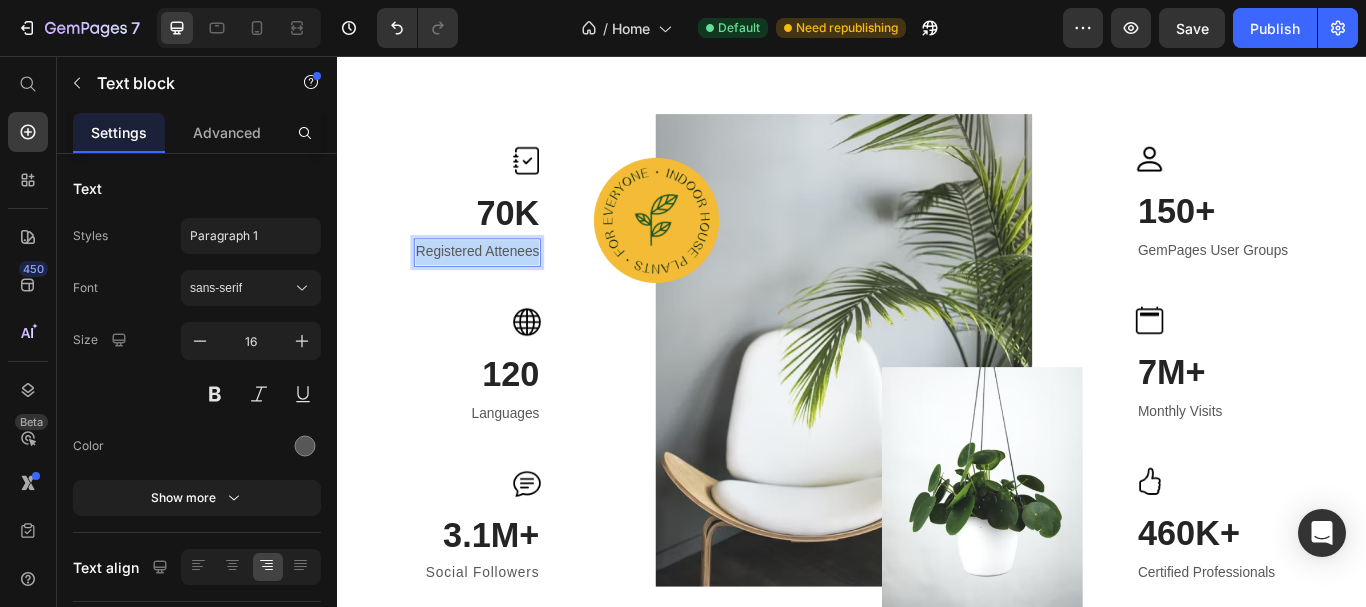 click on "Registered Attenees" at bounding box center (500, 285) 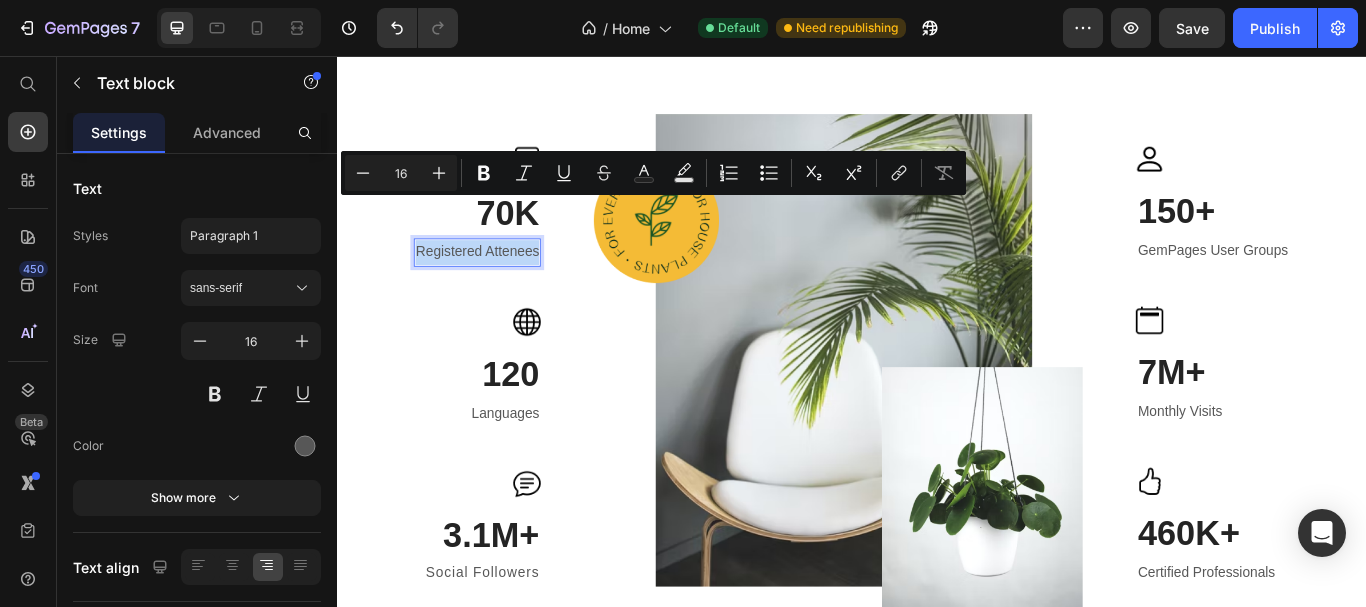 click on "Registered Attenees" at bounding box center (500, 285) 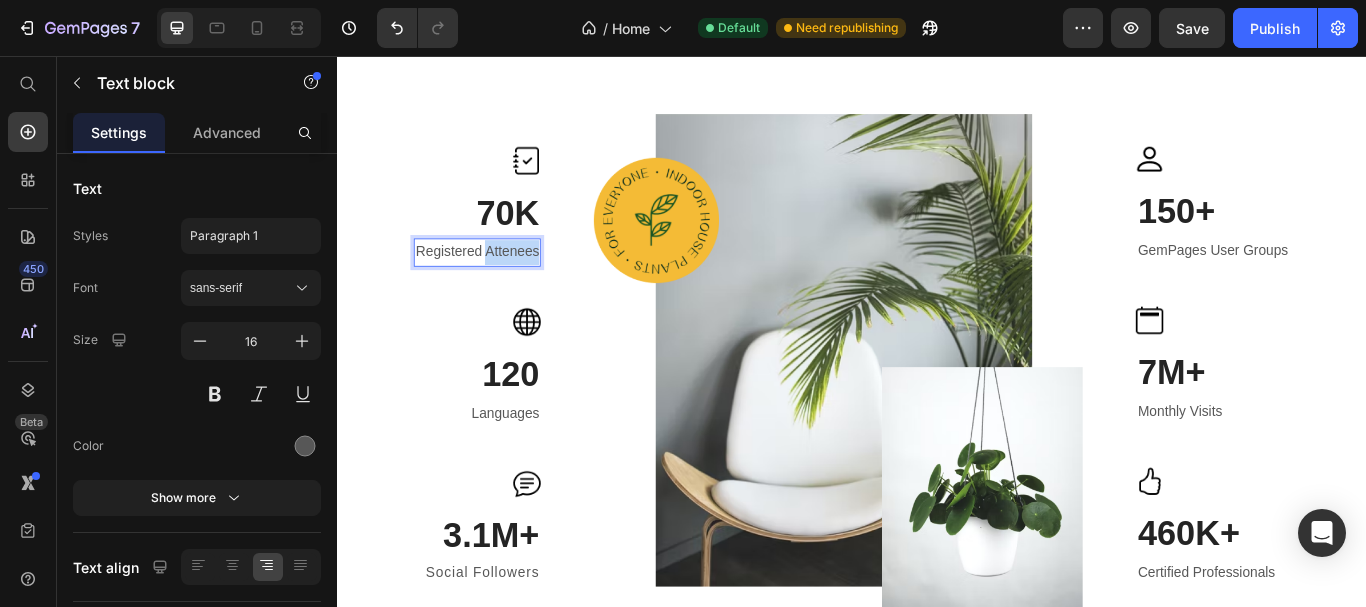 click on "Registered Attenees" at bounding box center [500, 285] 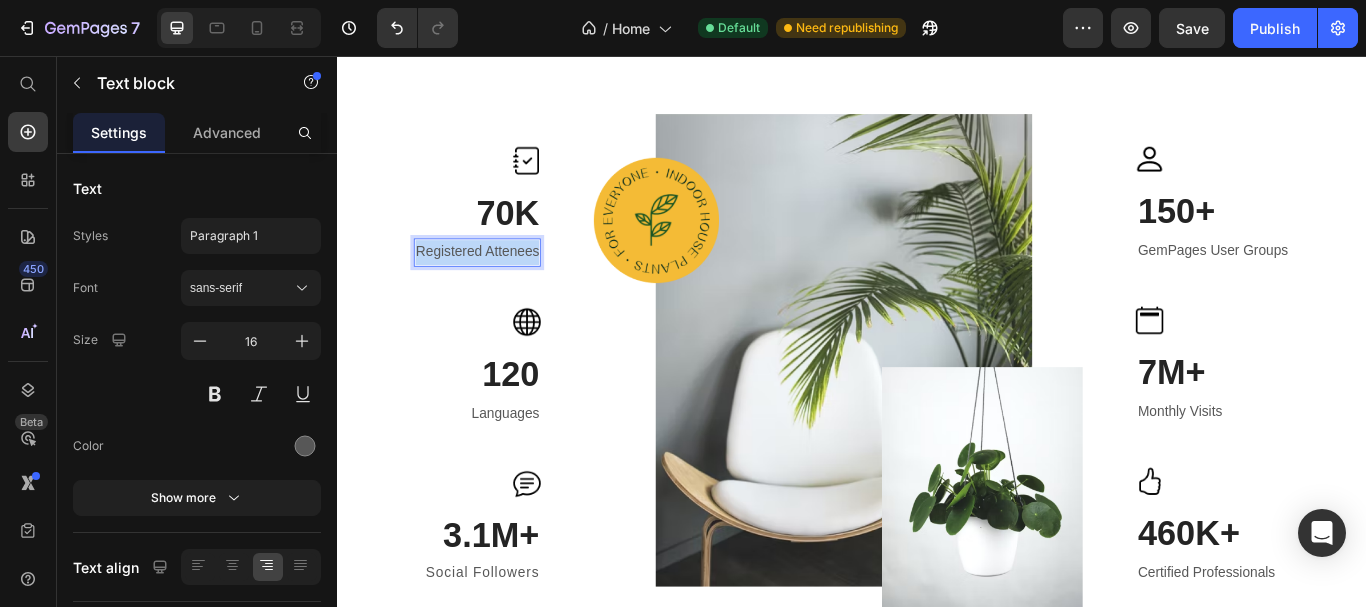 click on "Registered Attenees" at bounding box center (500, 285) 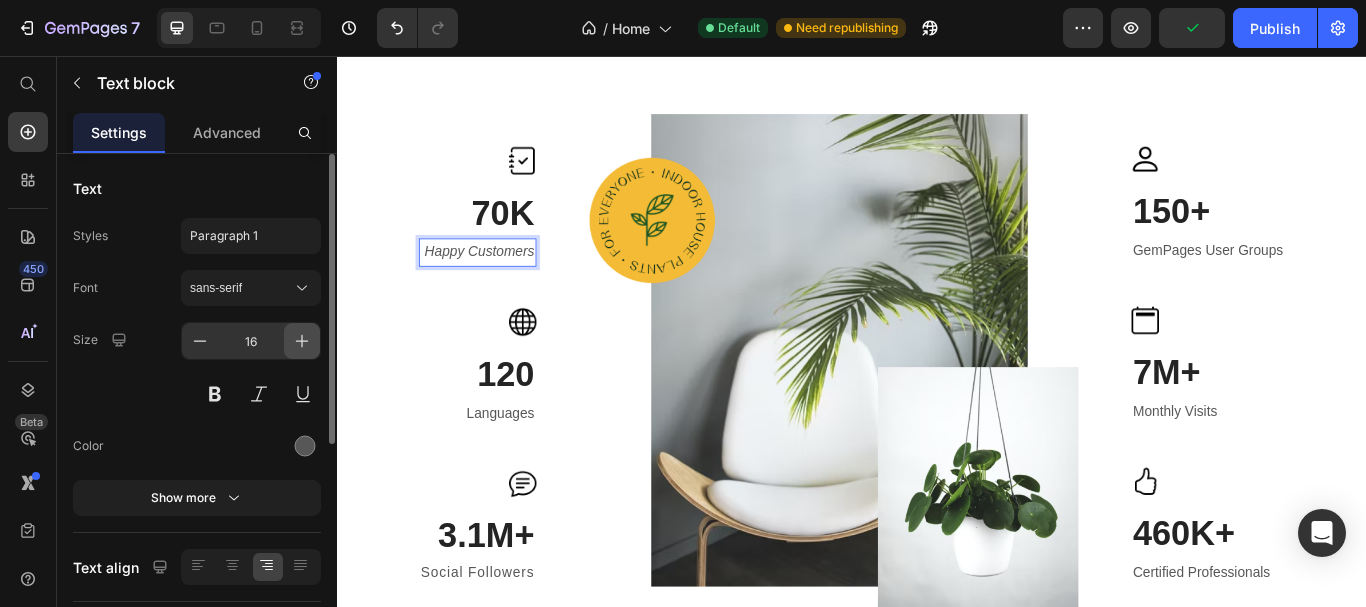 click 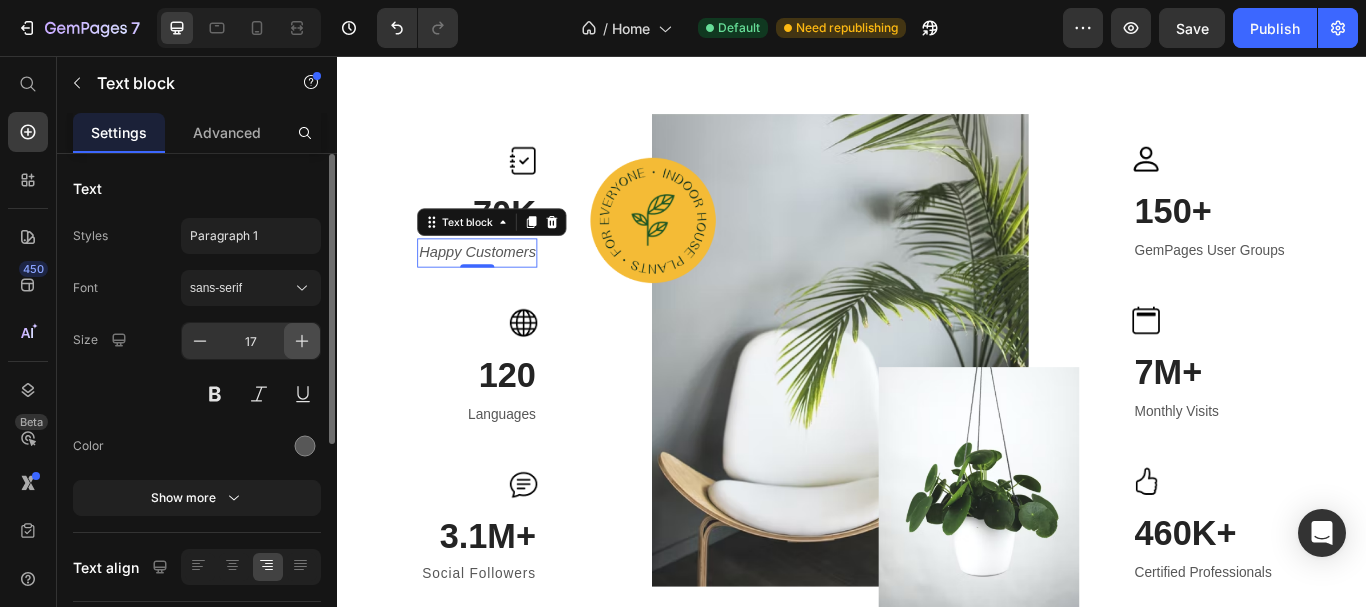 click 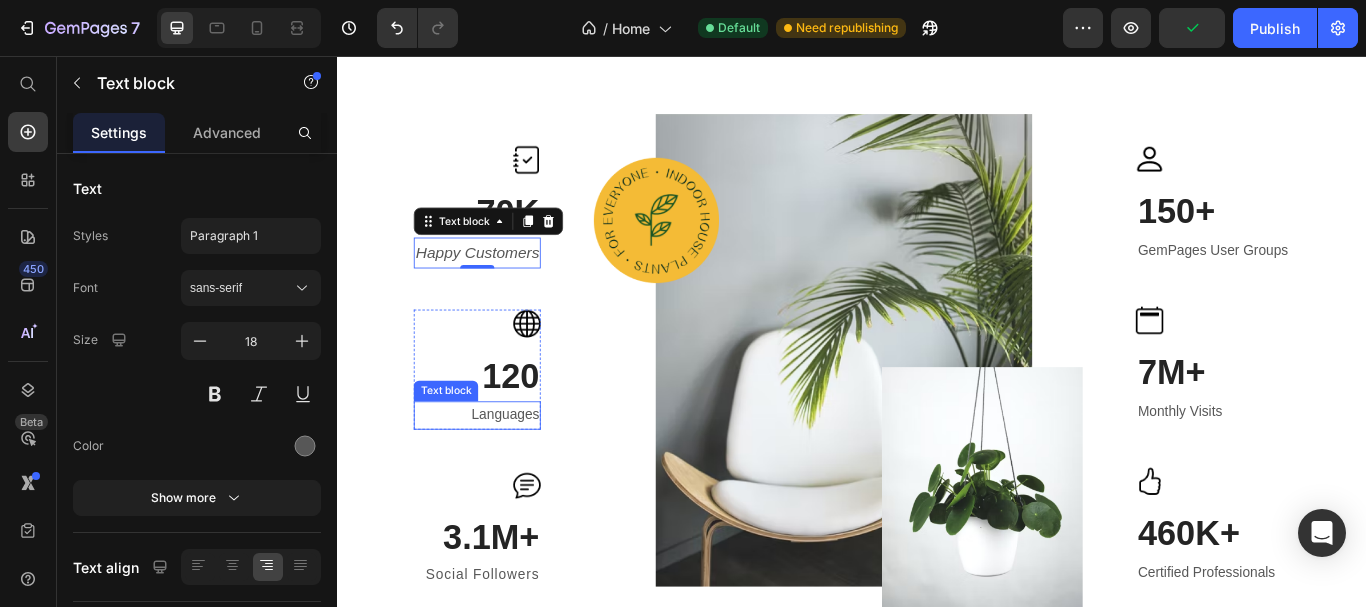 type 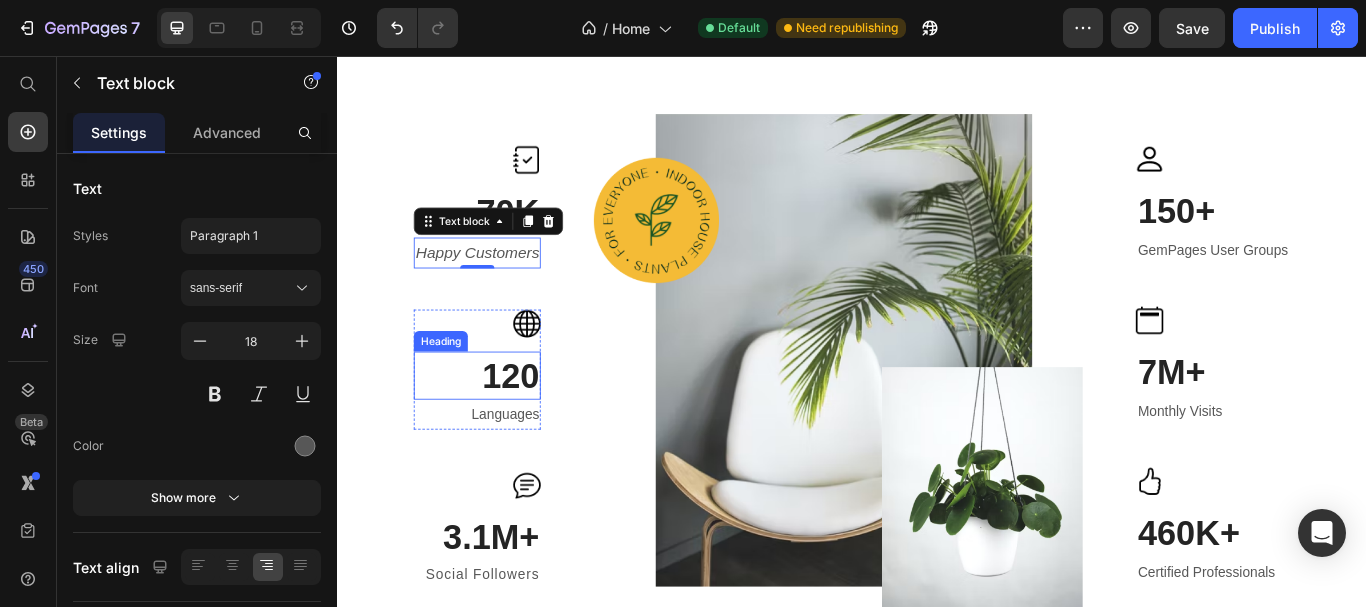 click on "120" at bounding box center [500, 429] 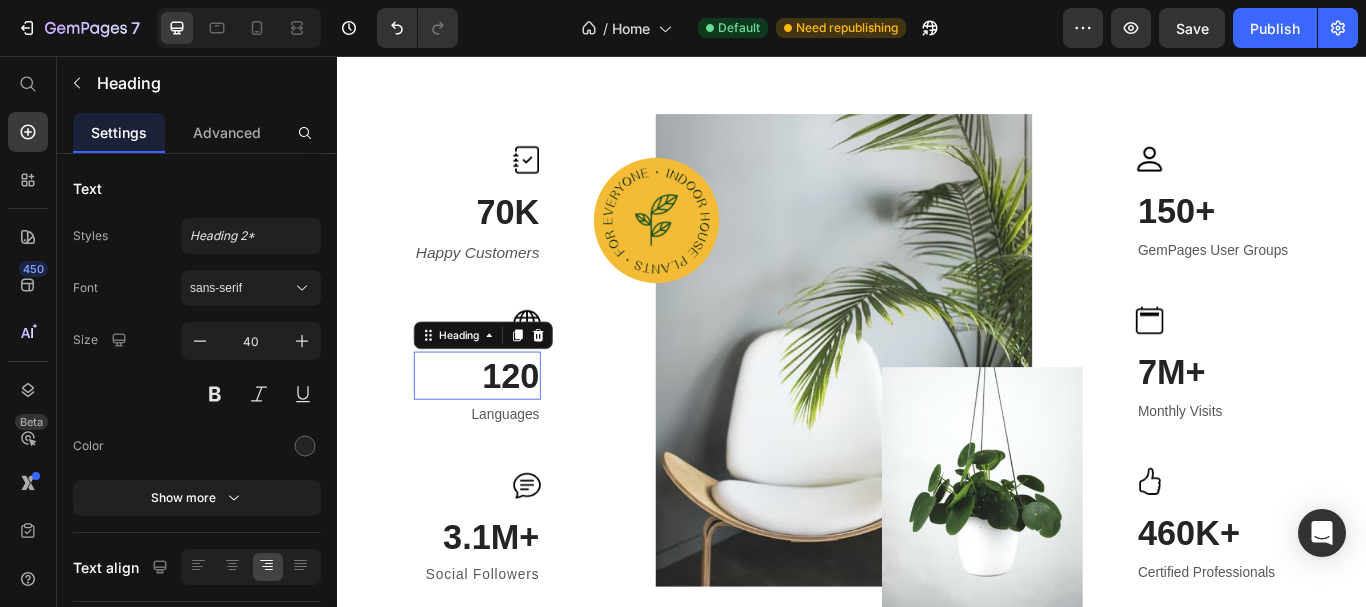 click on "120" at bounding box center (500, 429) 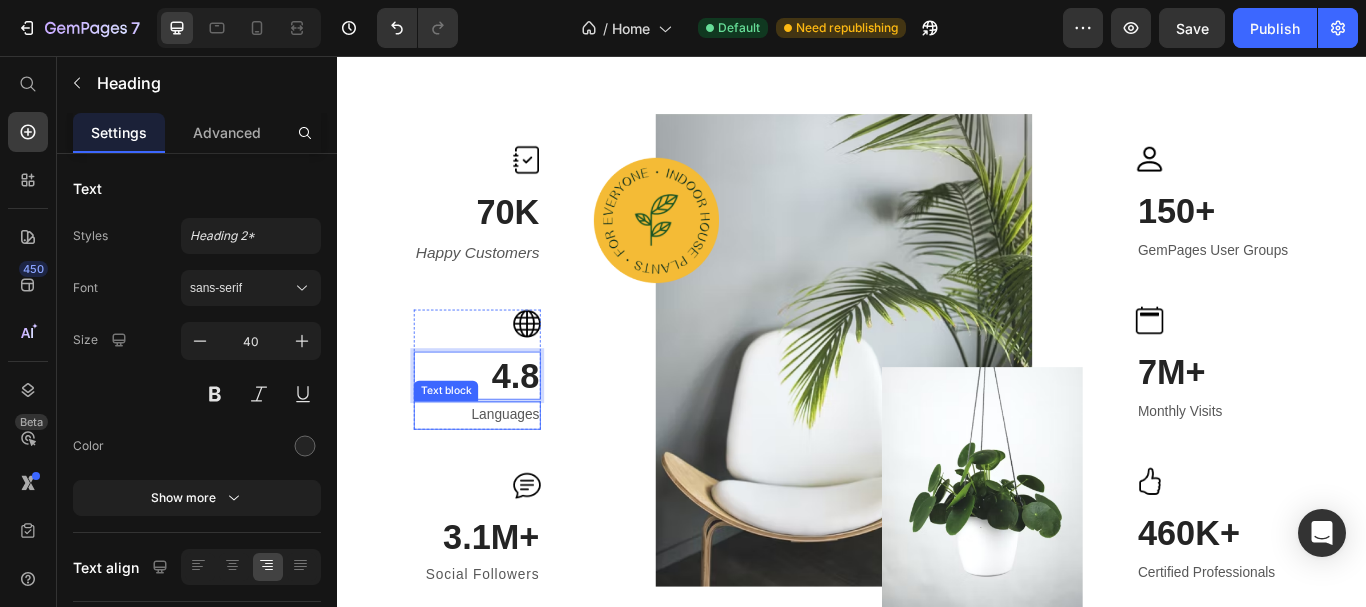 click on "Languages" at bounding box center (500, 475) 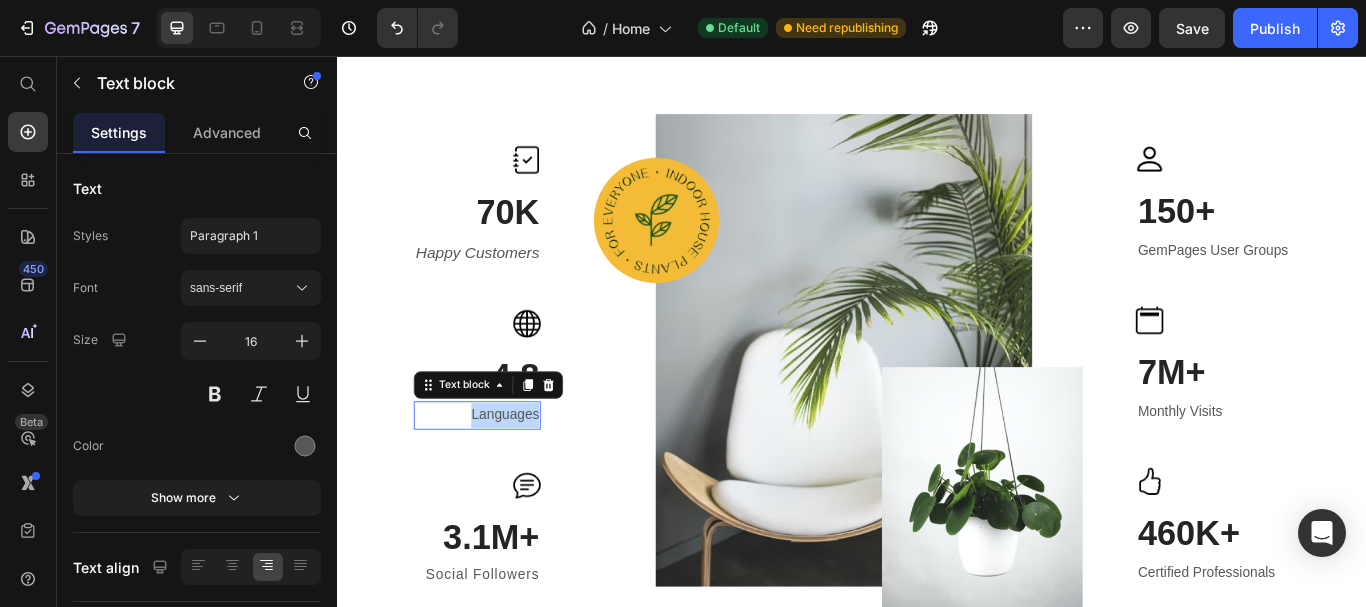 click on "Languages" at bounding box center [500, 475] 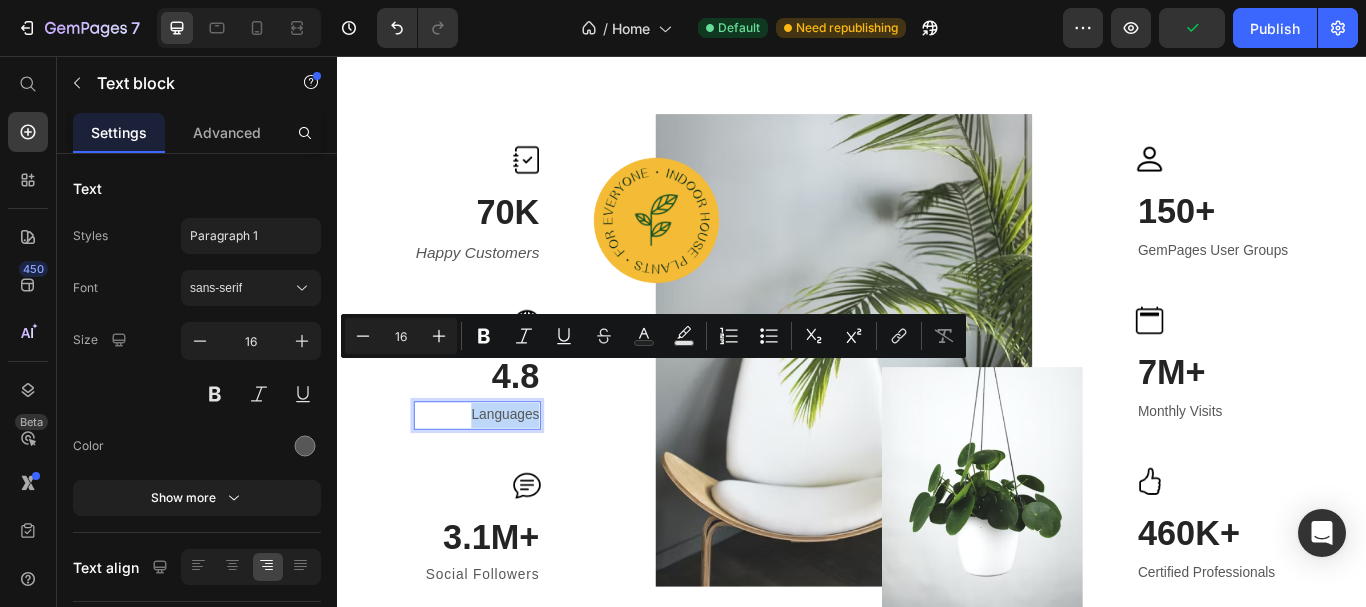 click on "Languages" at bounding box center [500, 475] 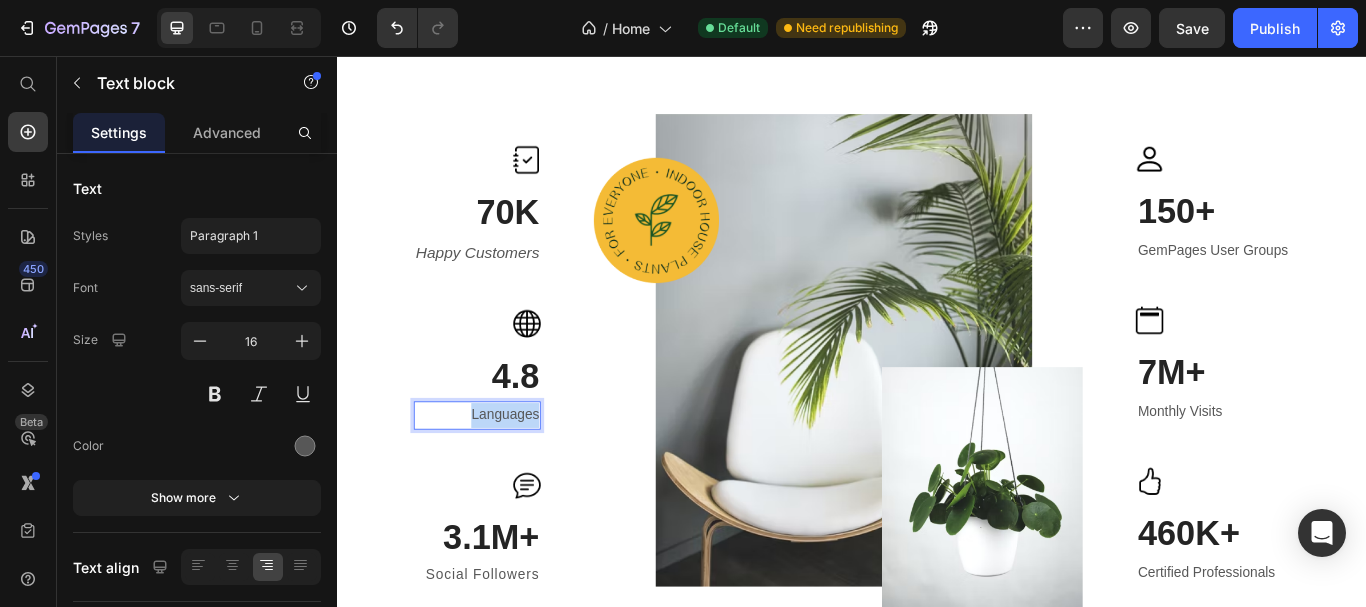 click on "Languages" at bounding box center [500, 475] 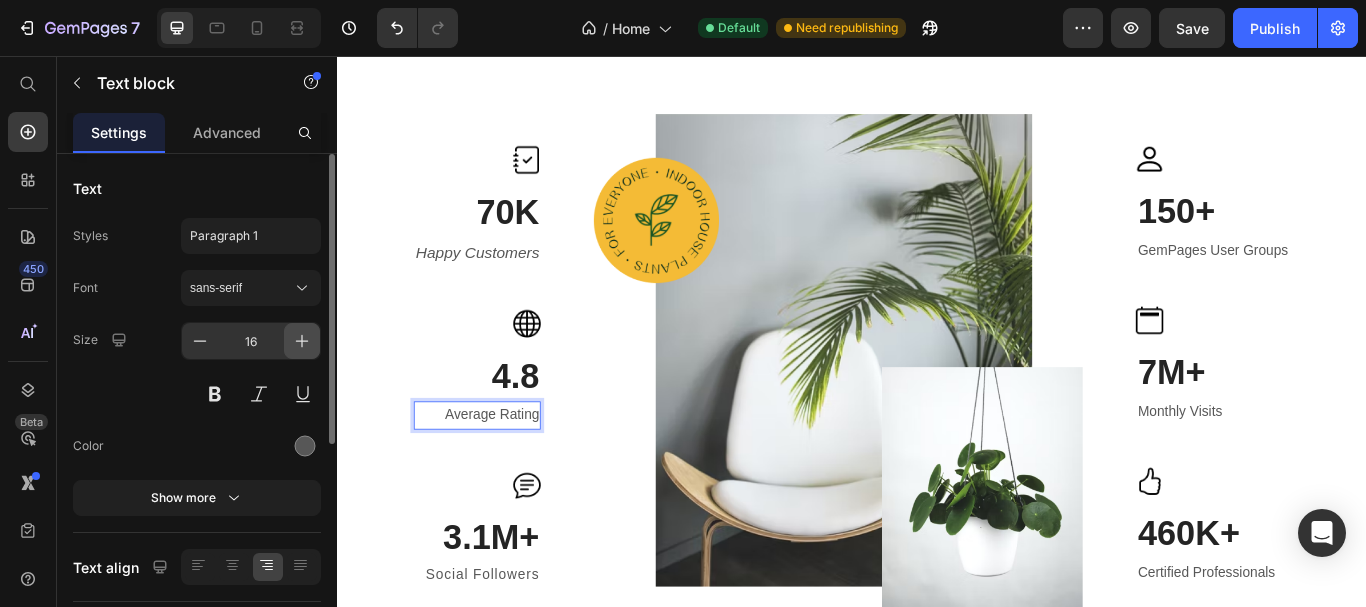 click 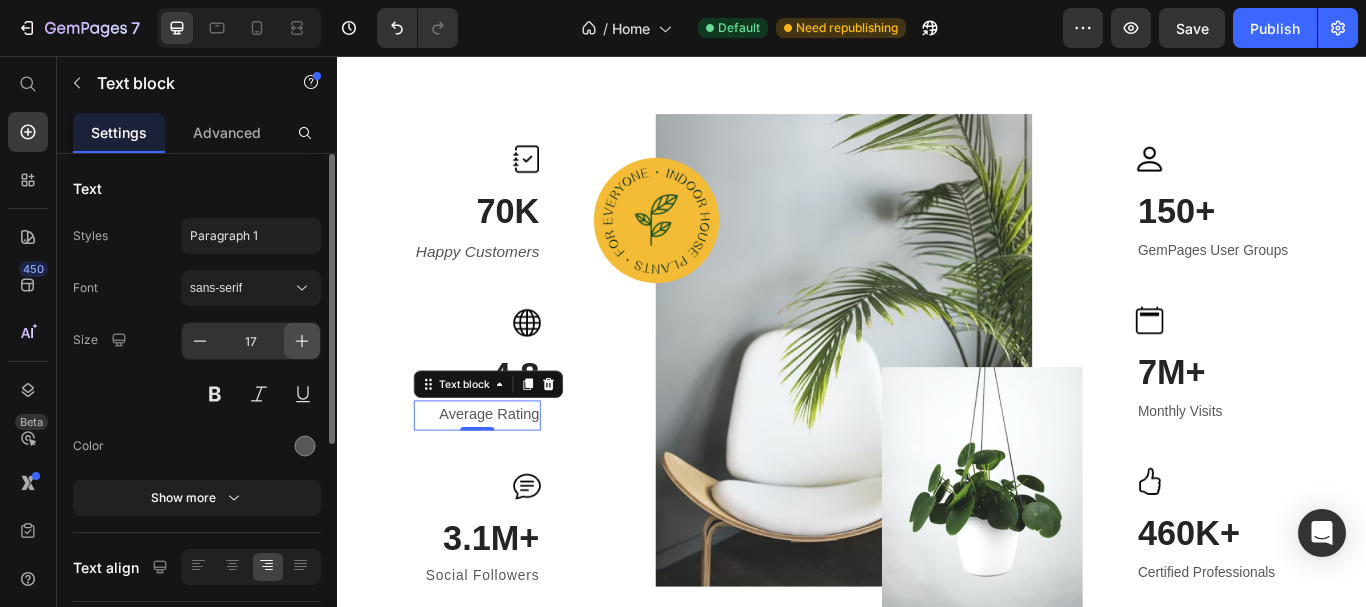 click 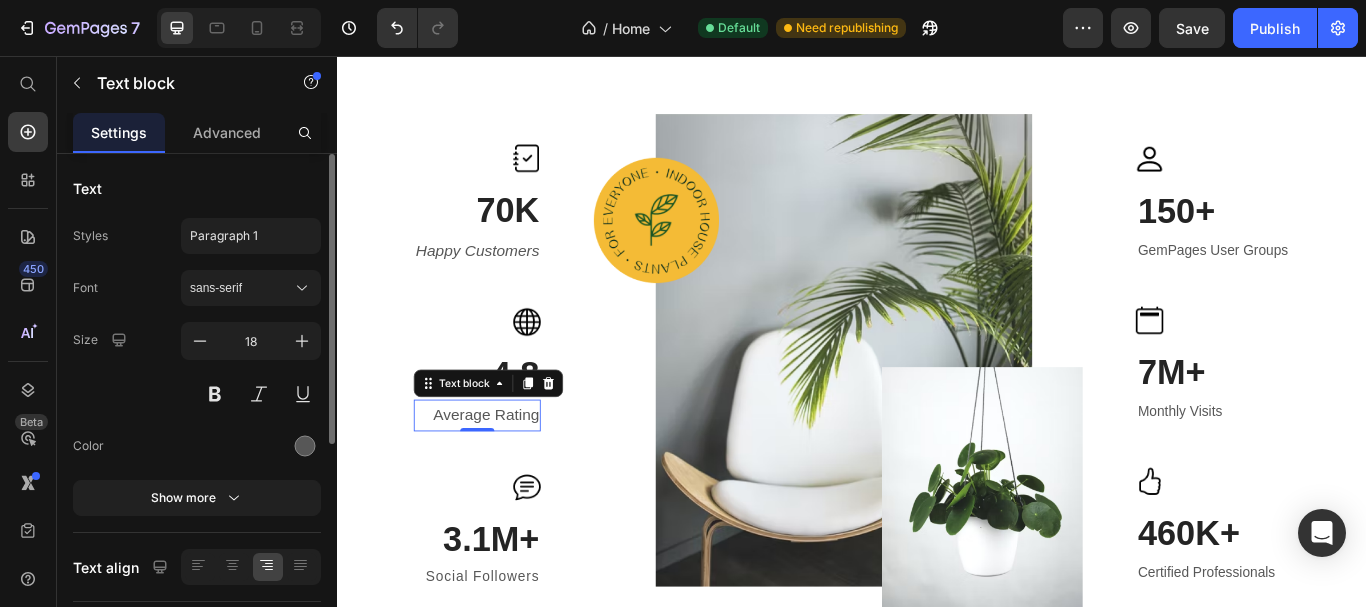 drag, startPoint x: 297, startPoint y: 348, endPoint x: 180, endPoint y: 353, distance: 117.10679 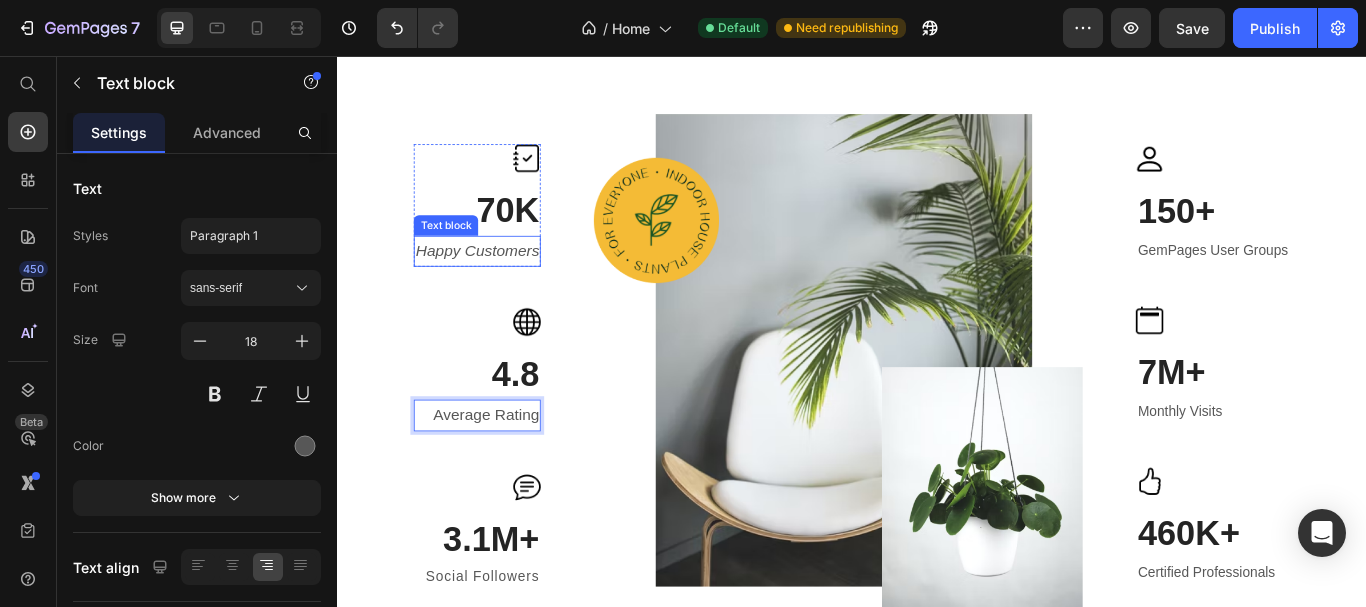 click on "Happy Customers" at bounding box center (500, 284) 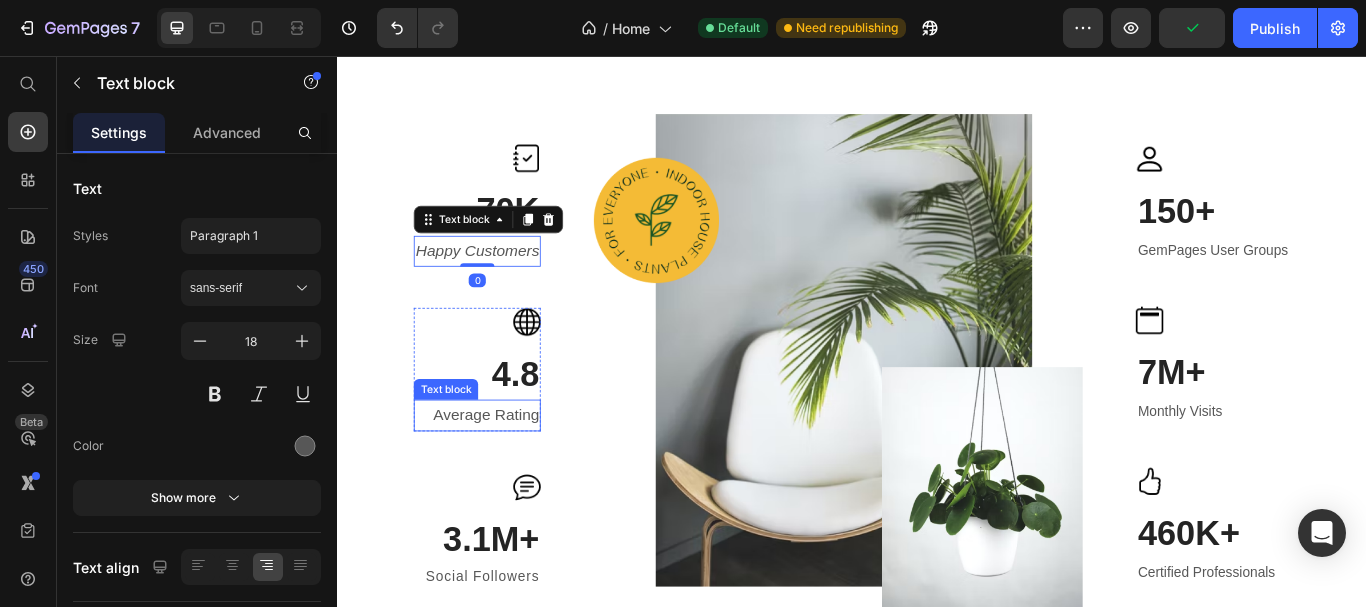 click on "Average Rating" at bounding box center (500, 475) 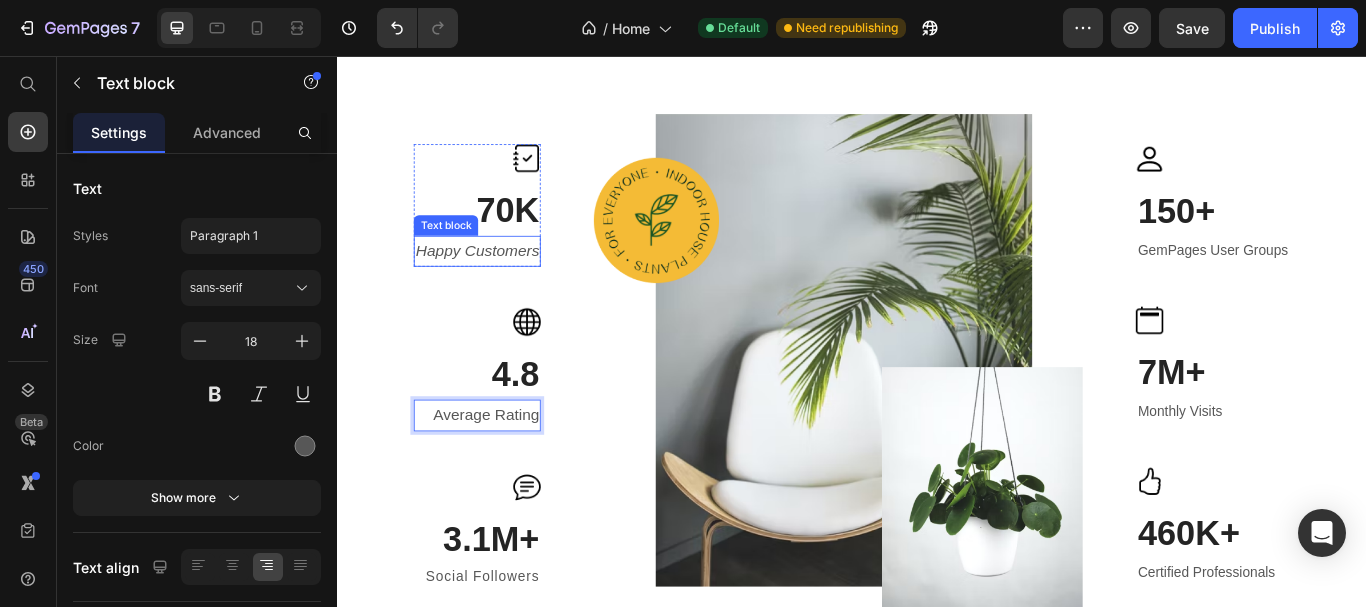 click on "Happy Customers" at bounding box center [500, 284] 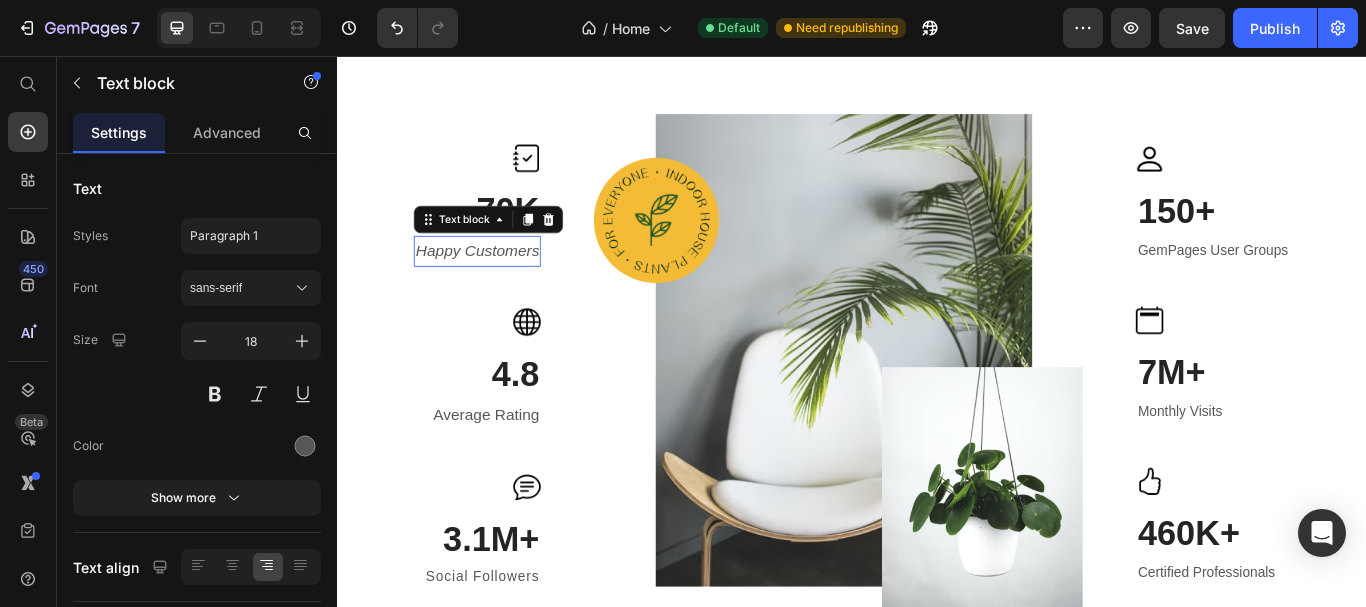click on "Happy Customers" at bounding box center [500, 284] 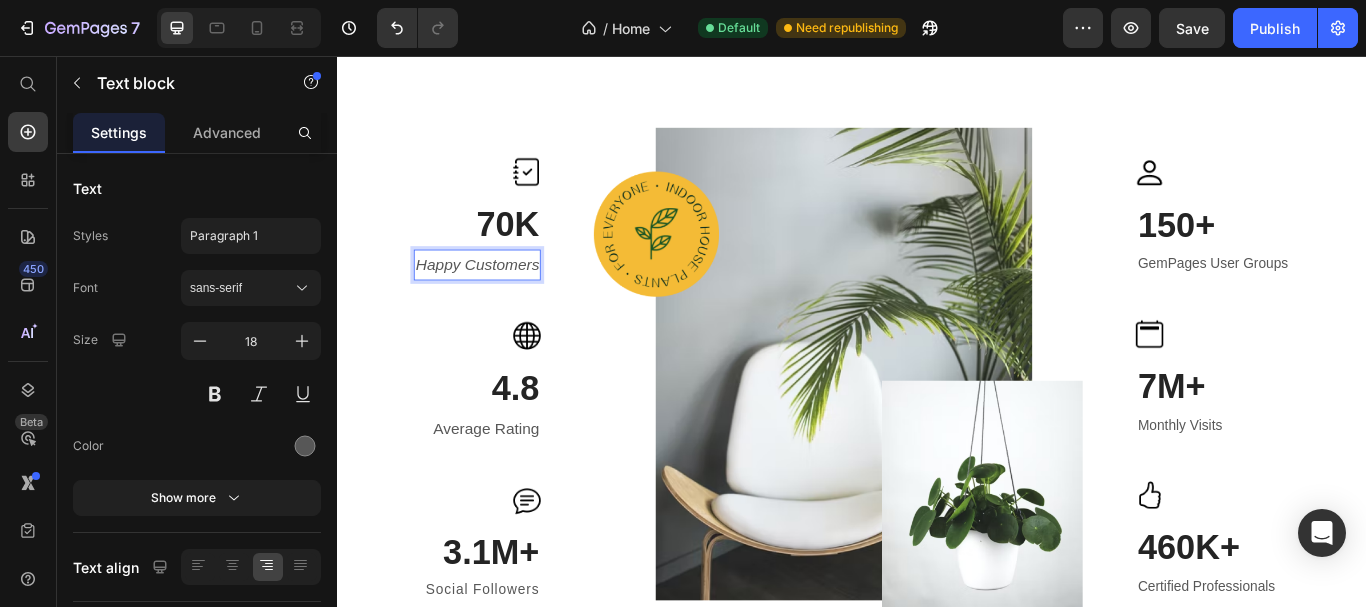 scroll, scrollTop: 1162, scrollLeft: 0, axis: vertical 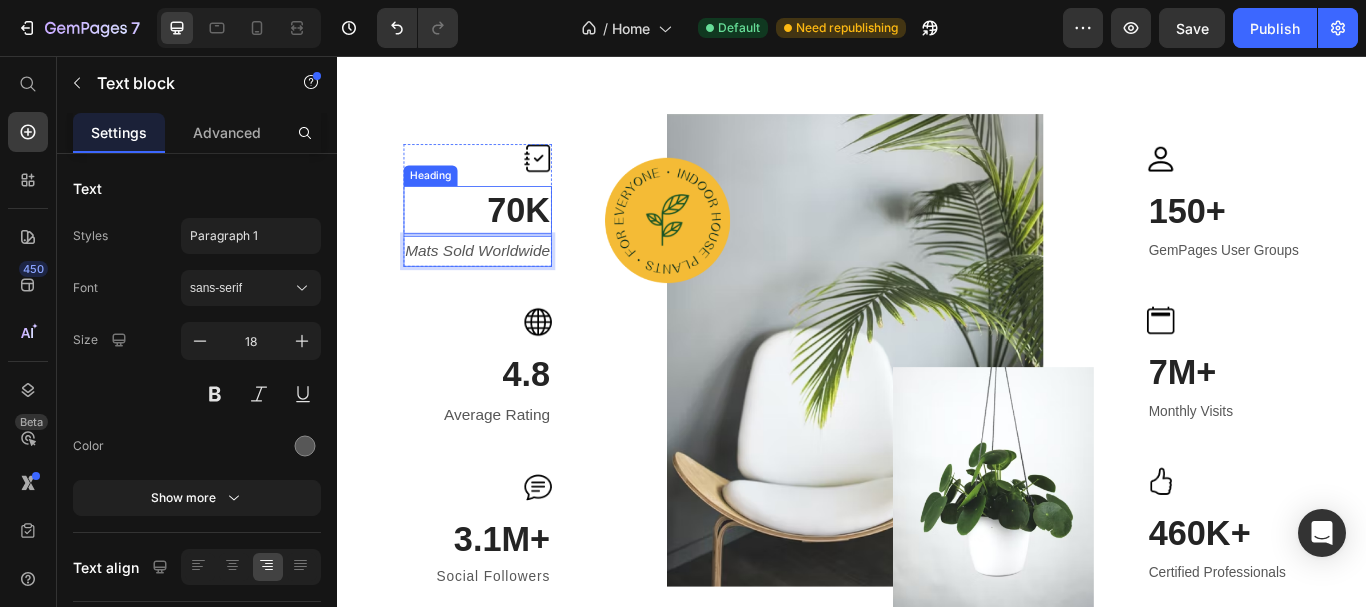 click on "70K" at bounding box center [500, 236] 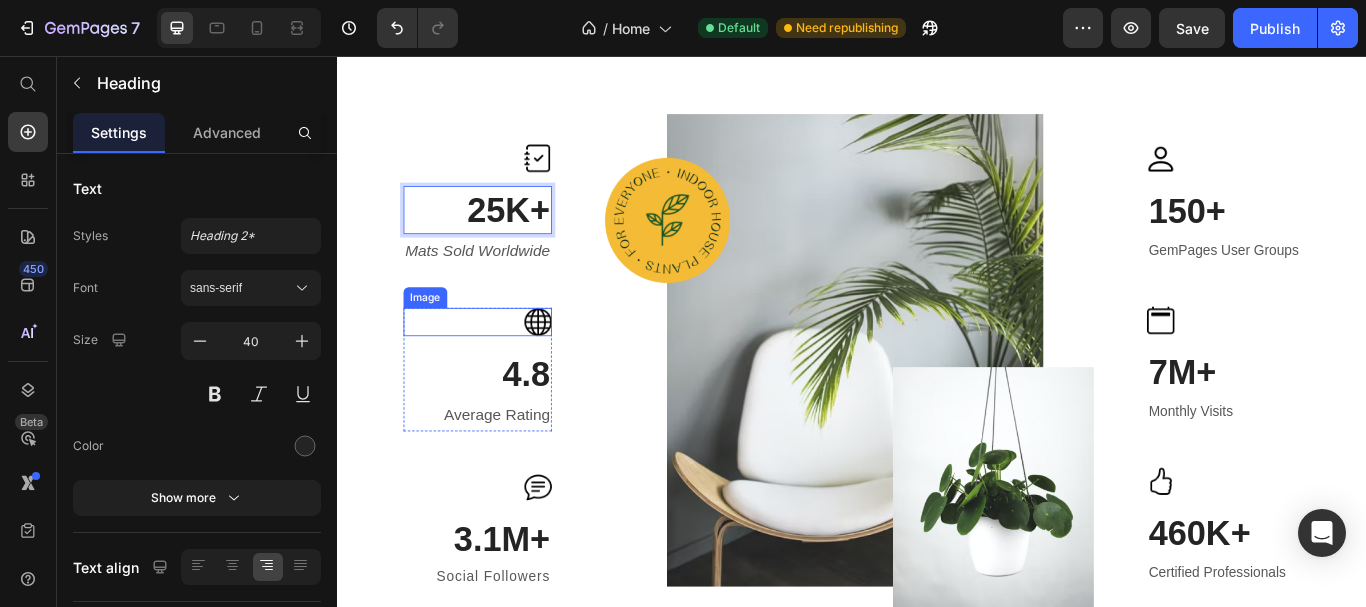click at bounding box center [500, 366] 